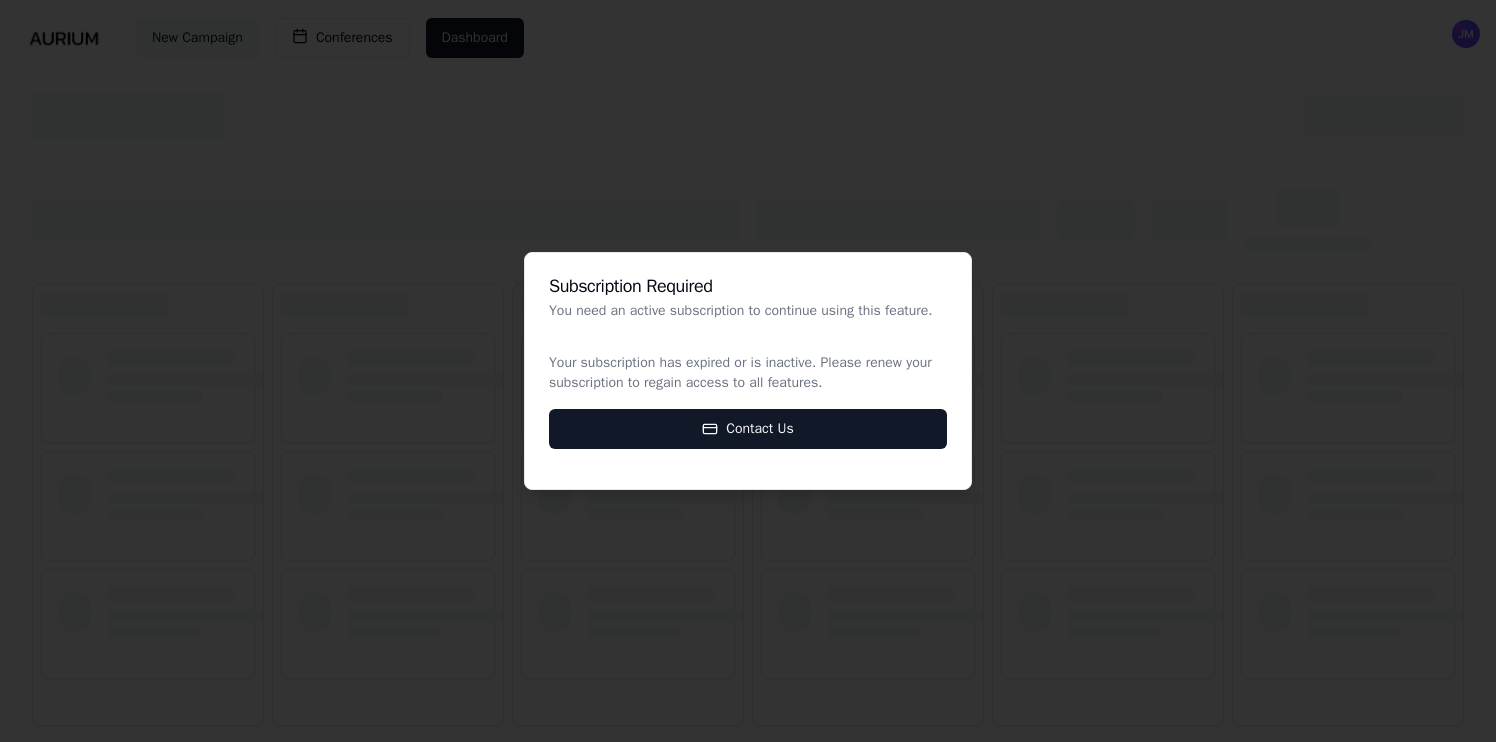 scroll, scrollTop: 0, scrollLeft: 0, axis: both 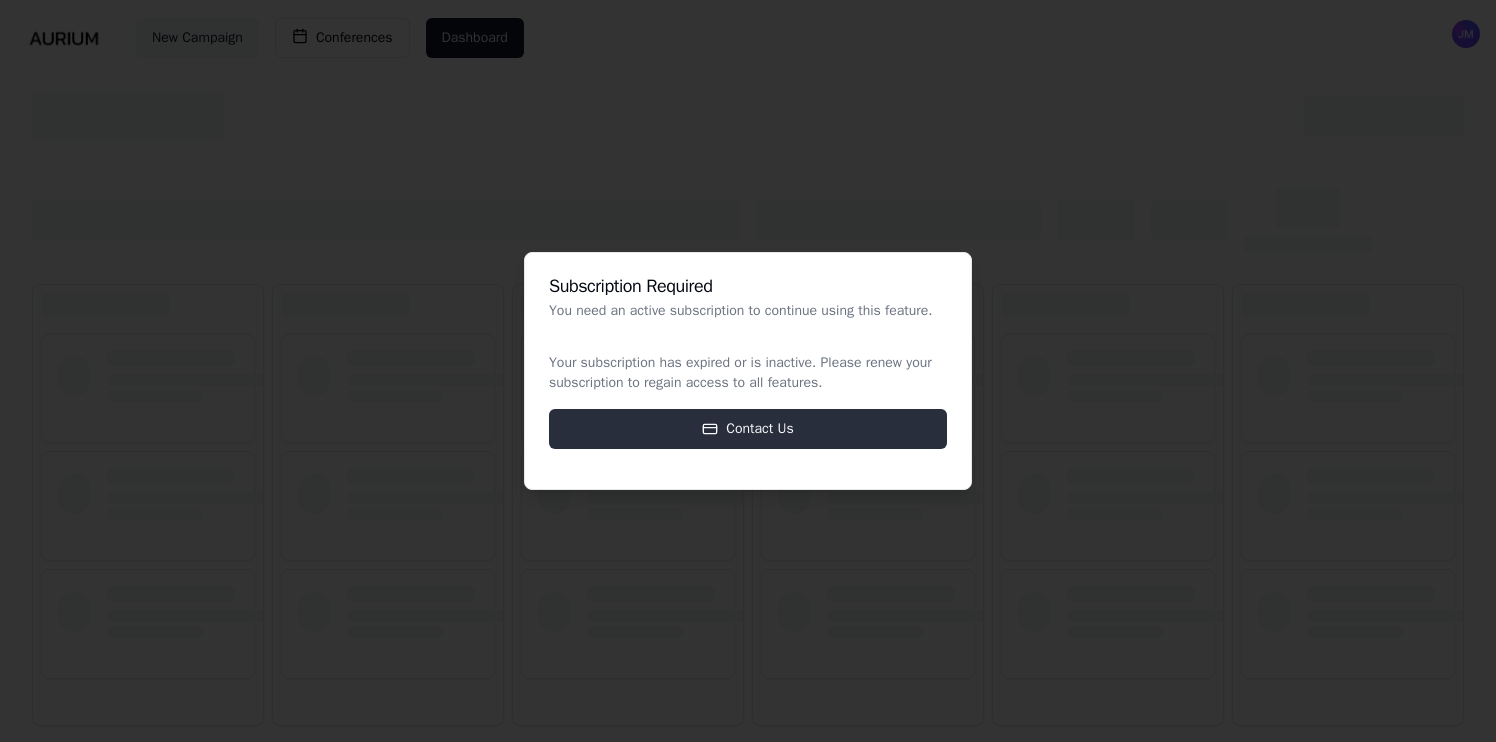 click on "Contact Us" at bounding box center (748, 429) 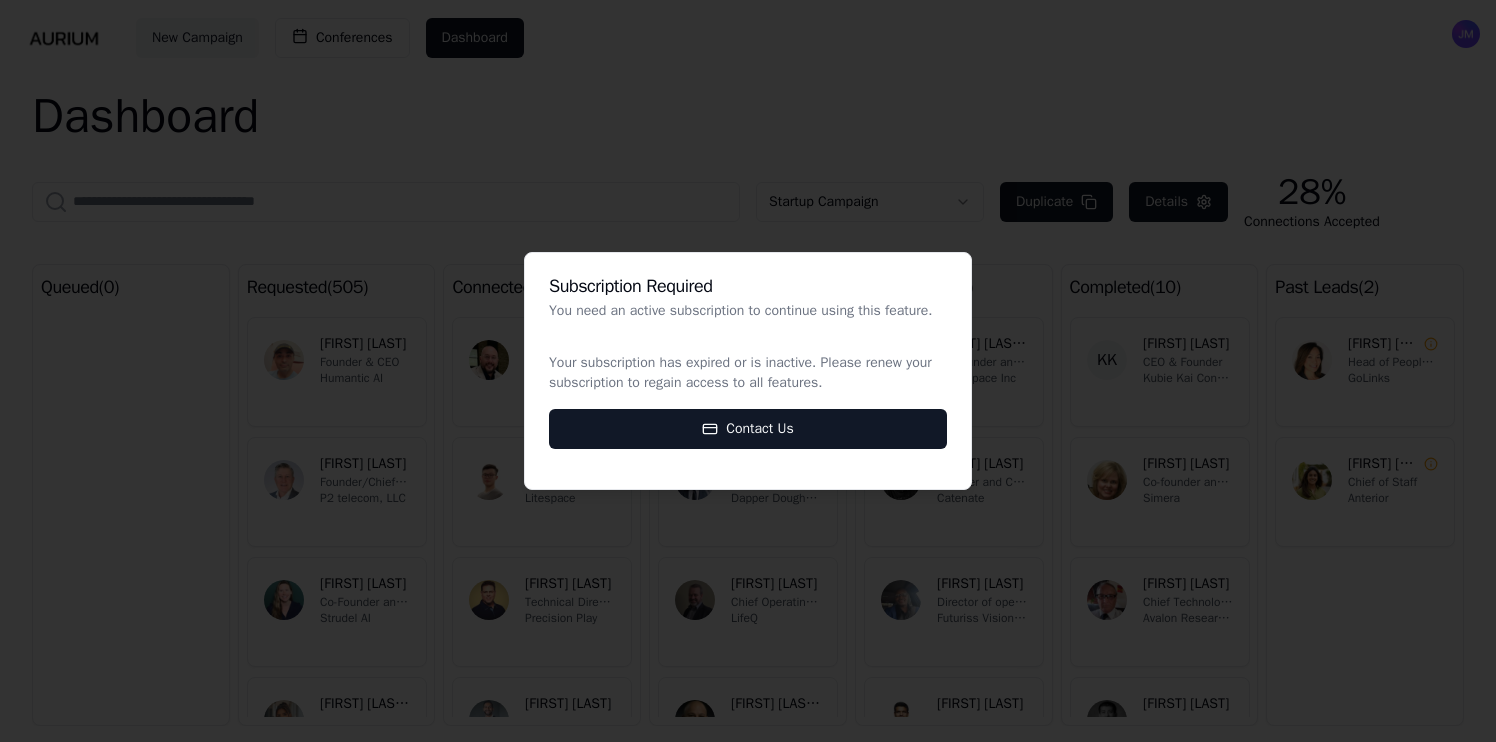 click at bounding box center (748, 371) 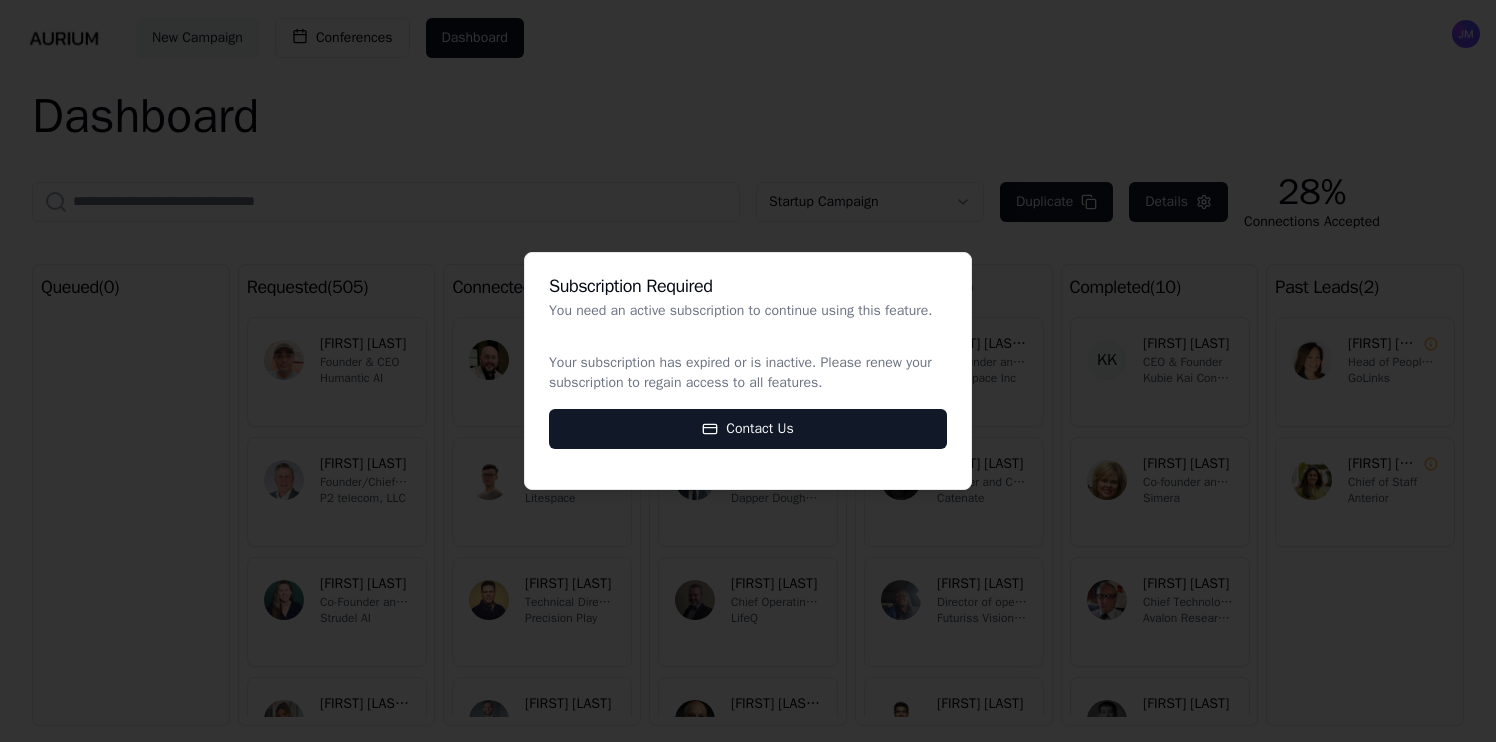 click at bounding box center [748, 371] 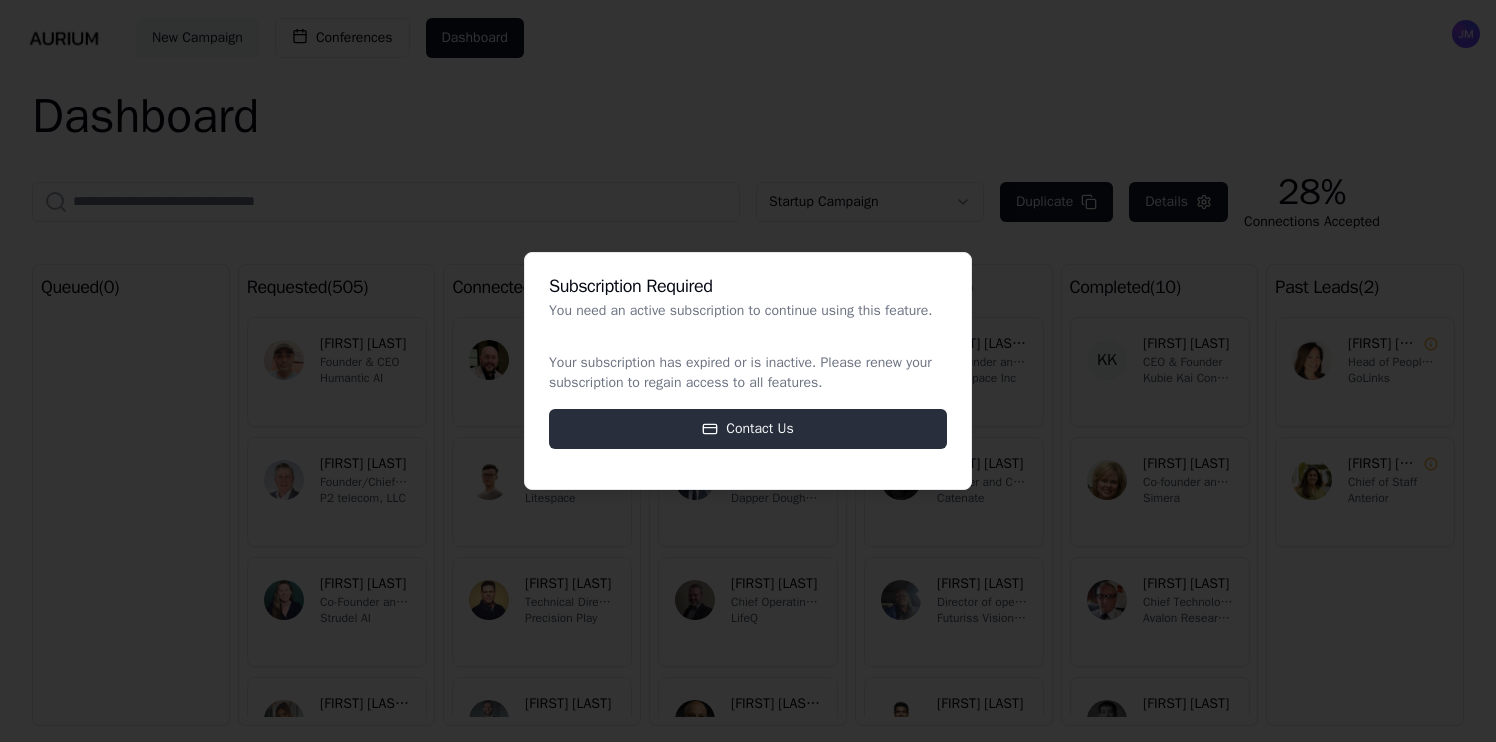 click on "Contact Us" at bounding box center (748, 429) 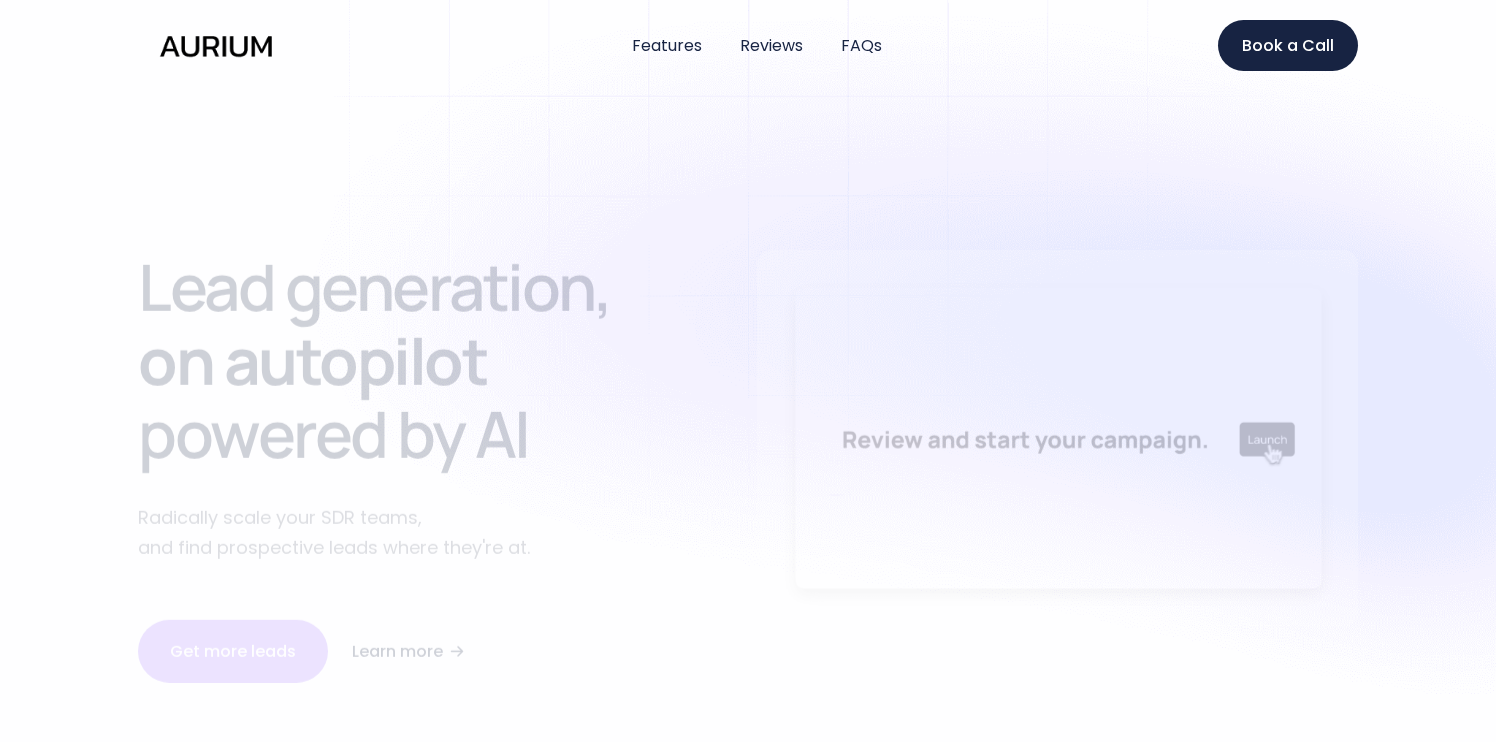 scroll, scrollTop: 0, scrollLeft: 0, axis: both 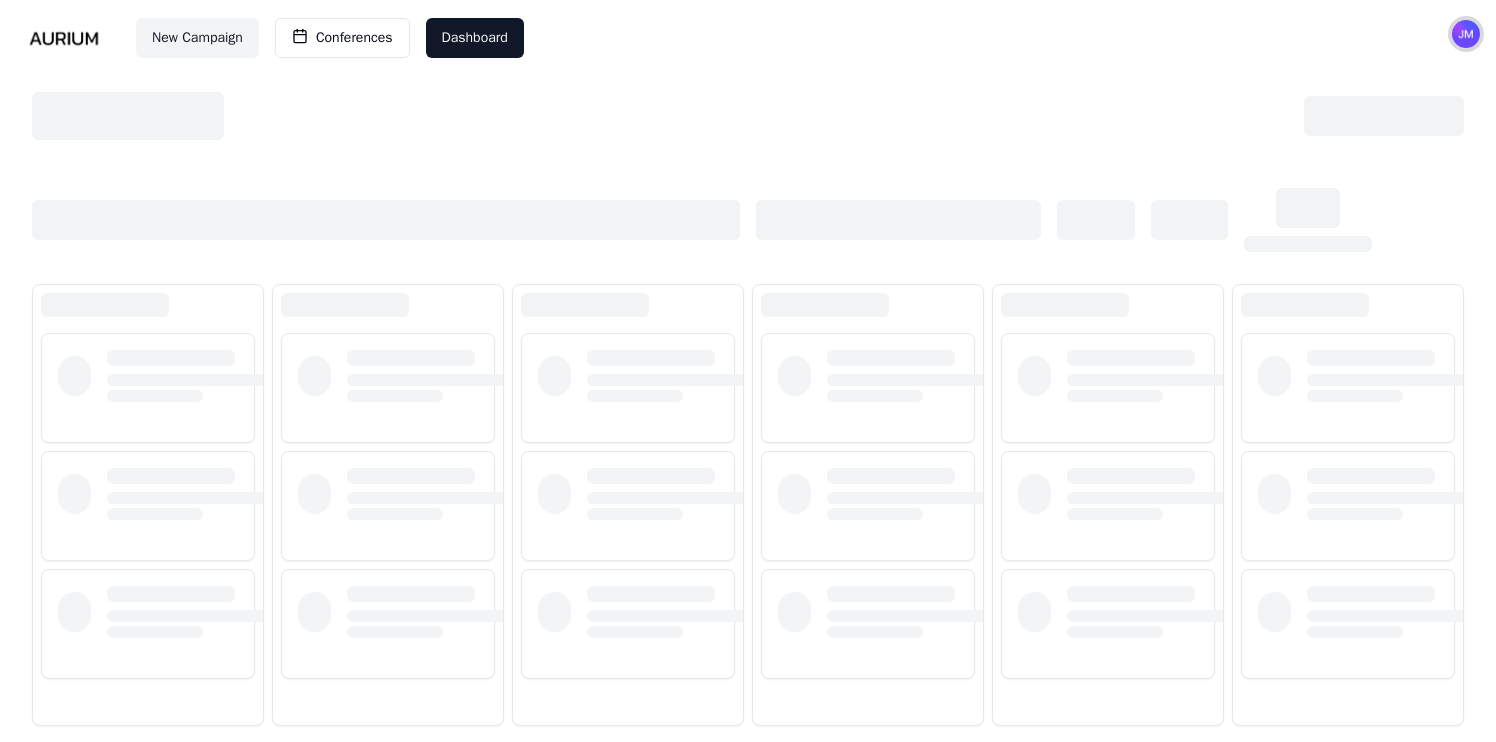 click at bounding box center (1466, 34) 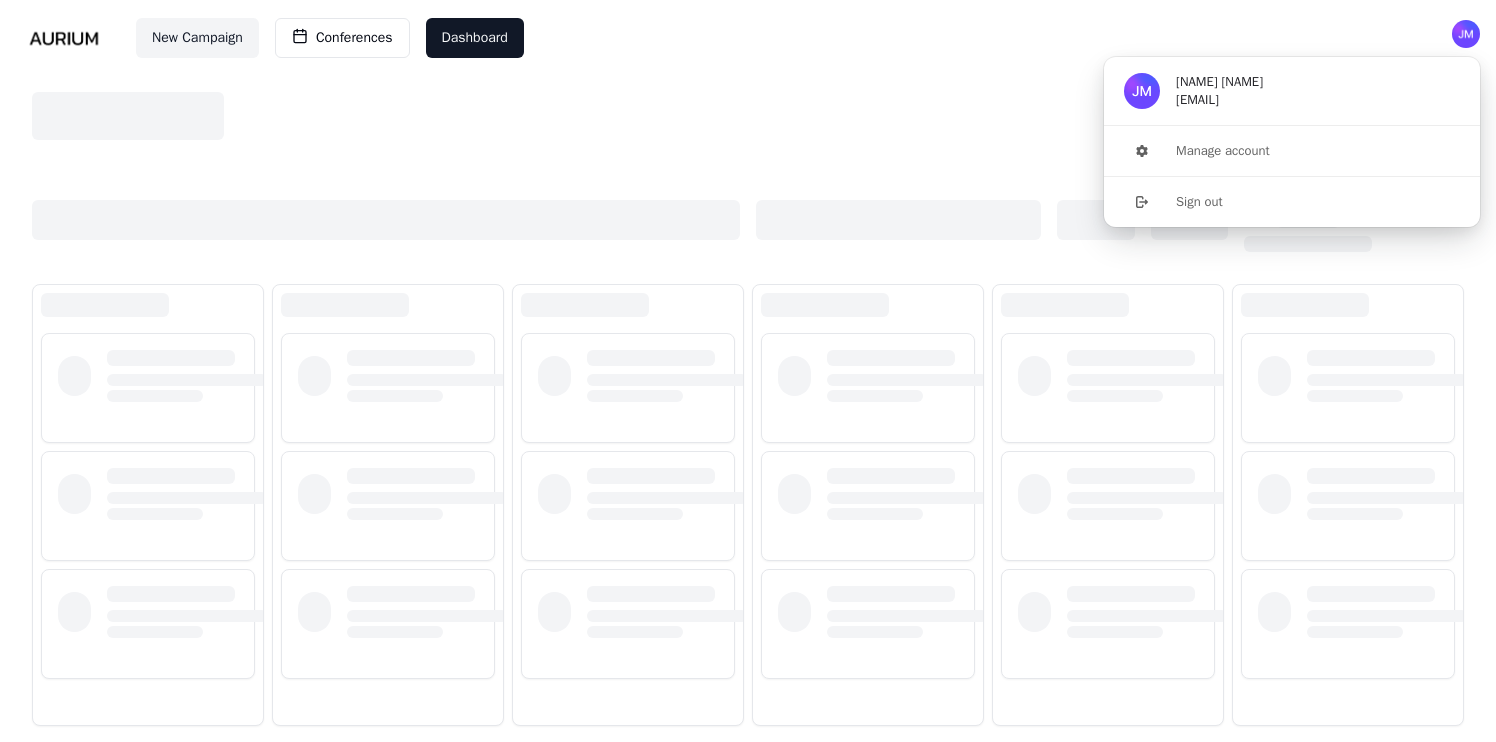 click on "James Murphy jmurphy@sentant.net" at bounding box center [1292, 91] 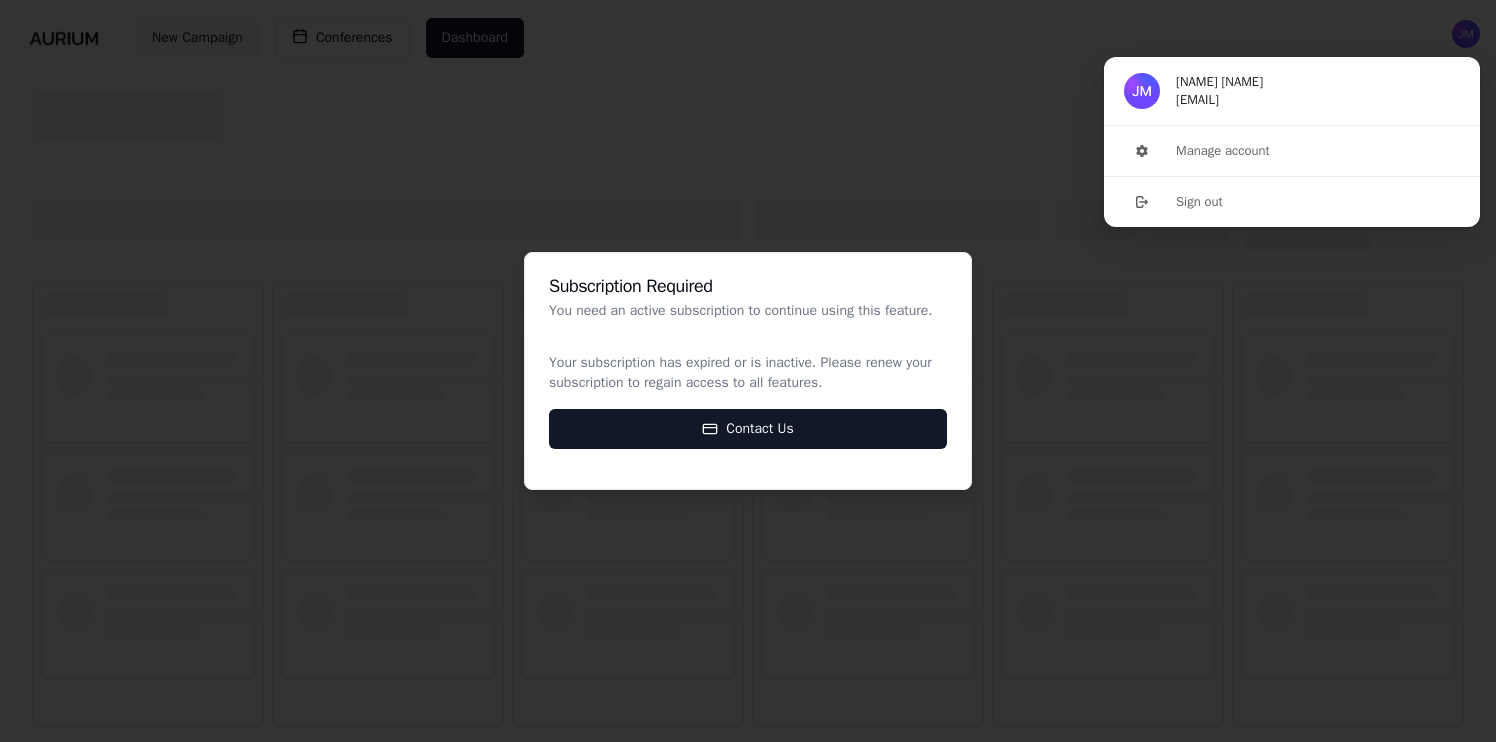 click at bounding box center (748, 371) 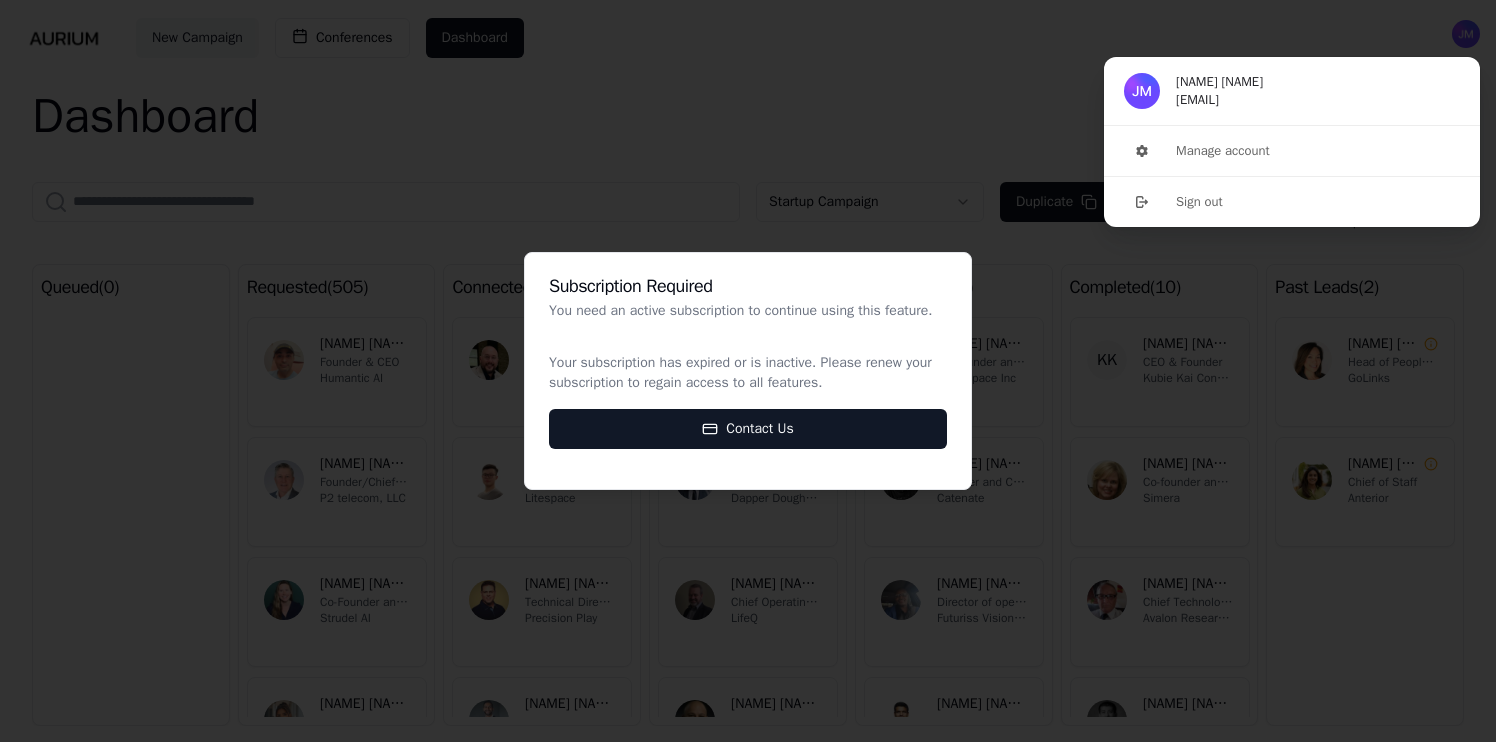 click at bounding box center (748, 371) 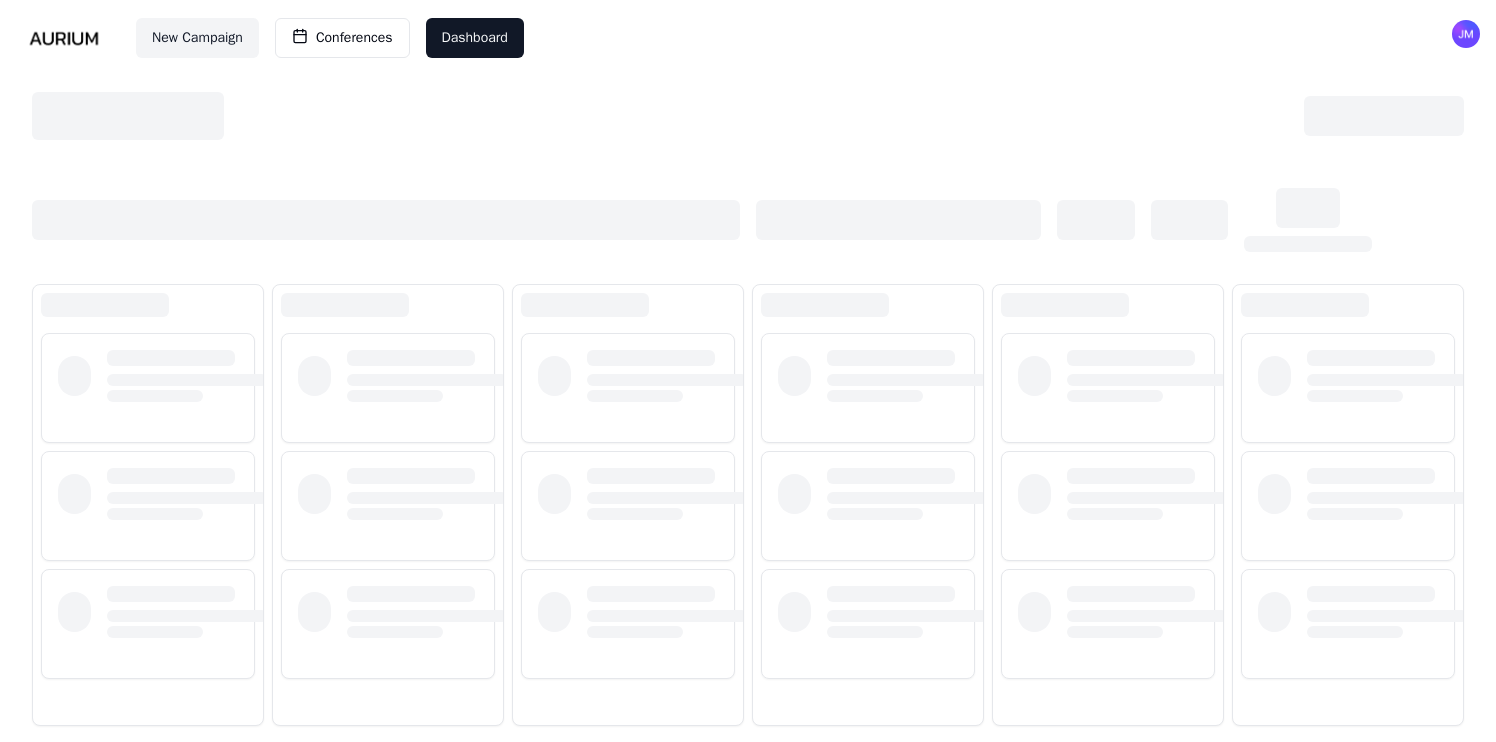 scroll, scrollTop: 0, scrollLeft: 0, axis: both 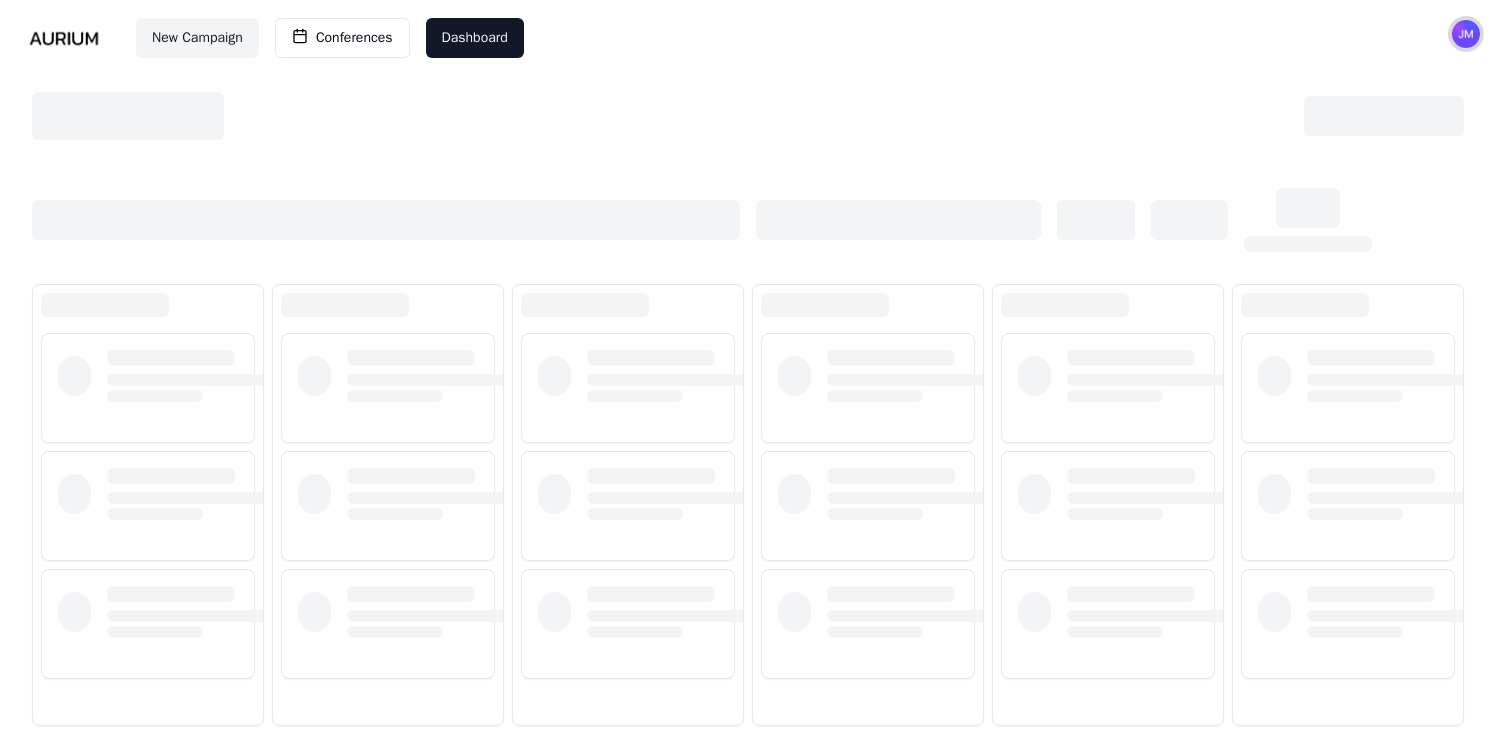 click at bounding box center [1466, 34] 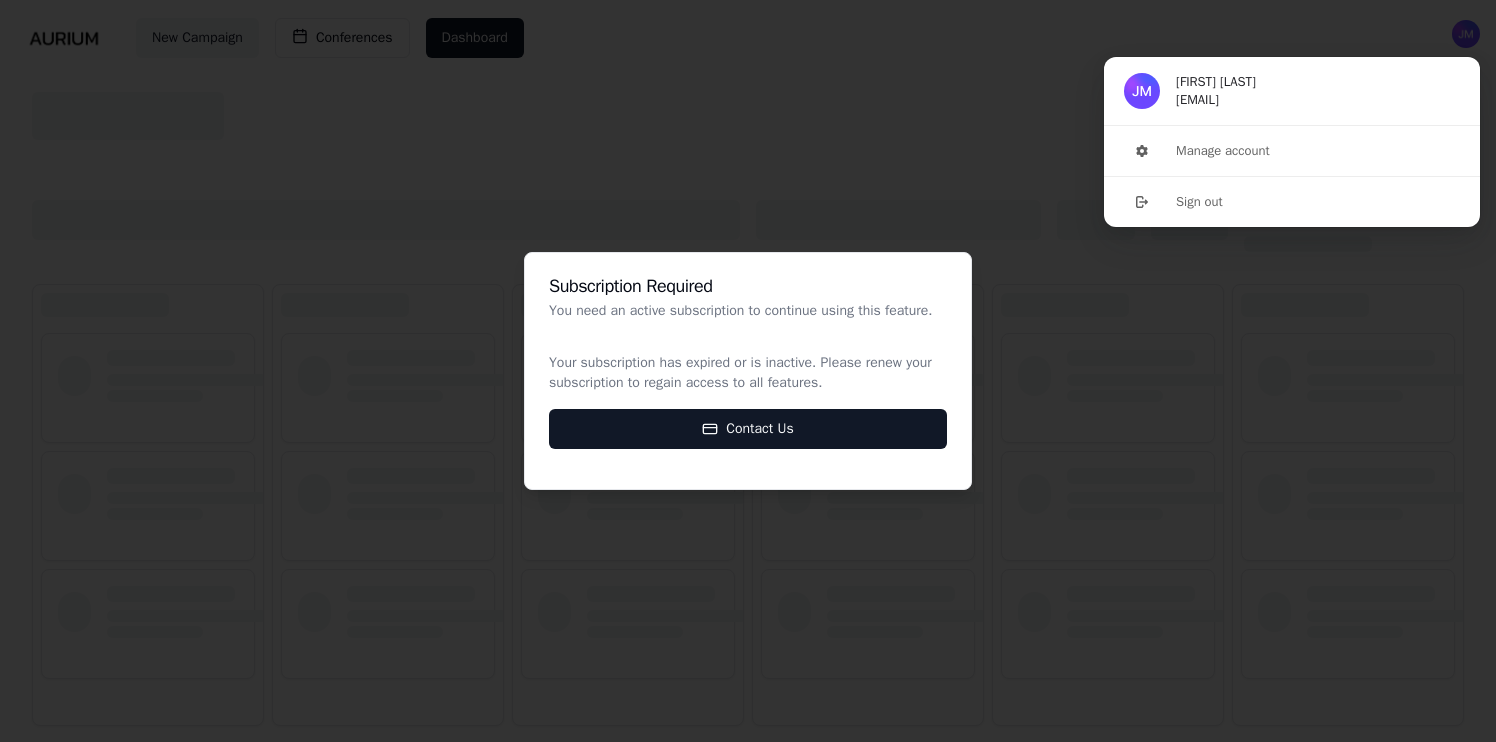 click at bounding box center [748, 371] 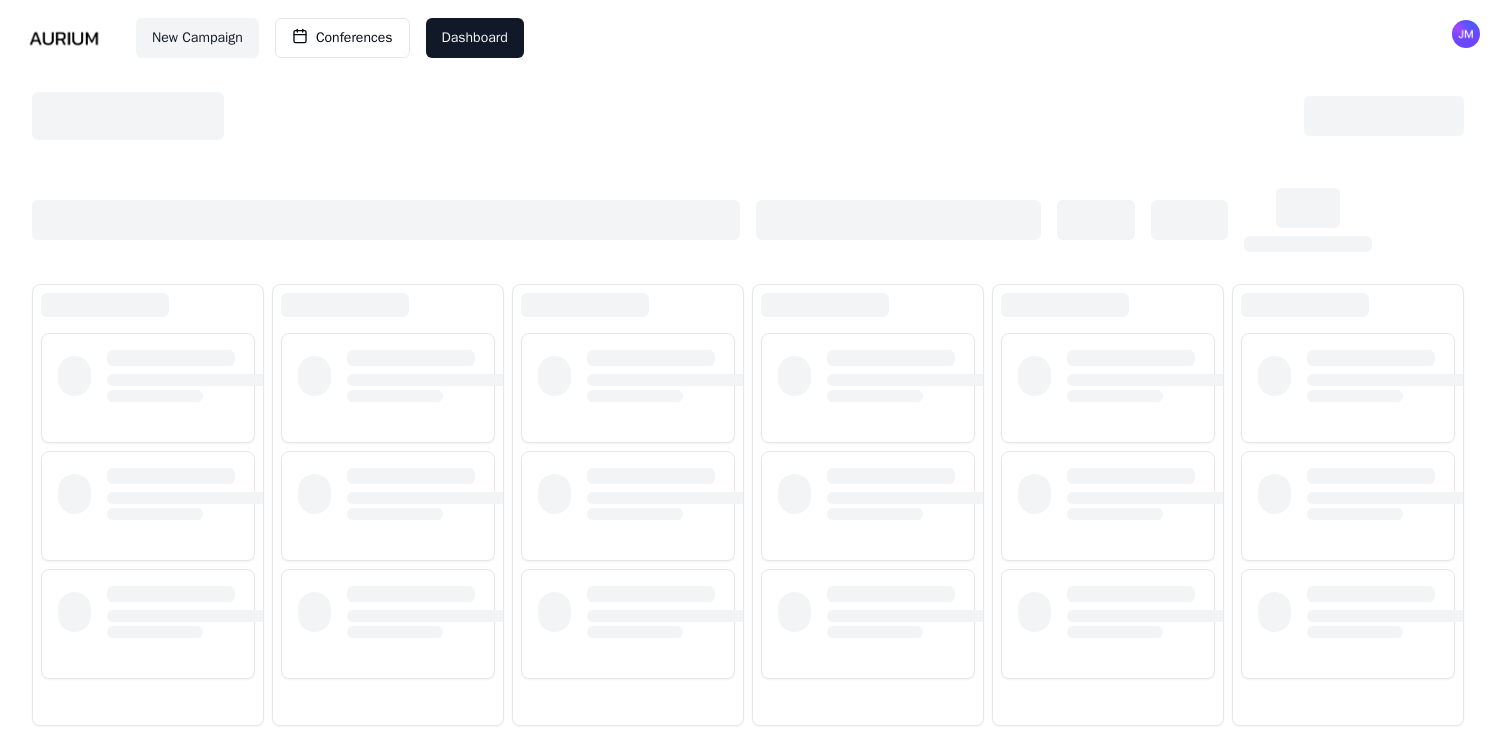 scroll, scrollTop: 0, scrollLeft: 0, axis: both 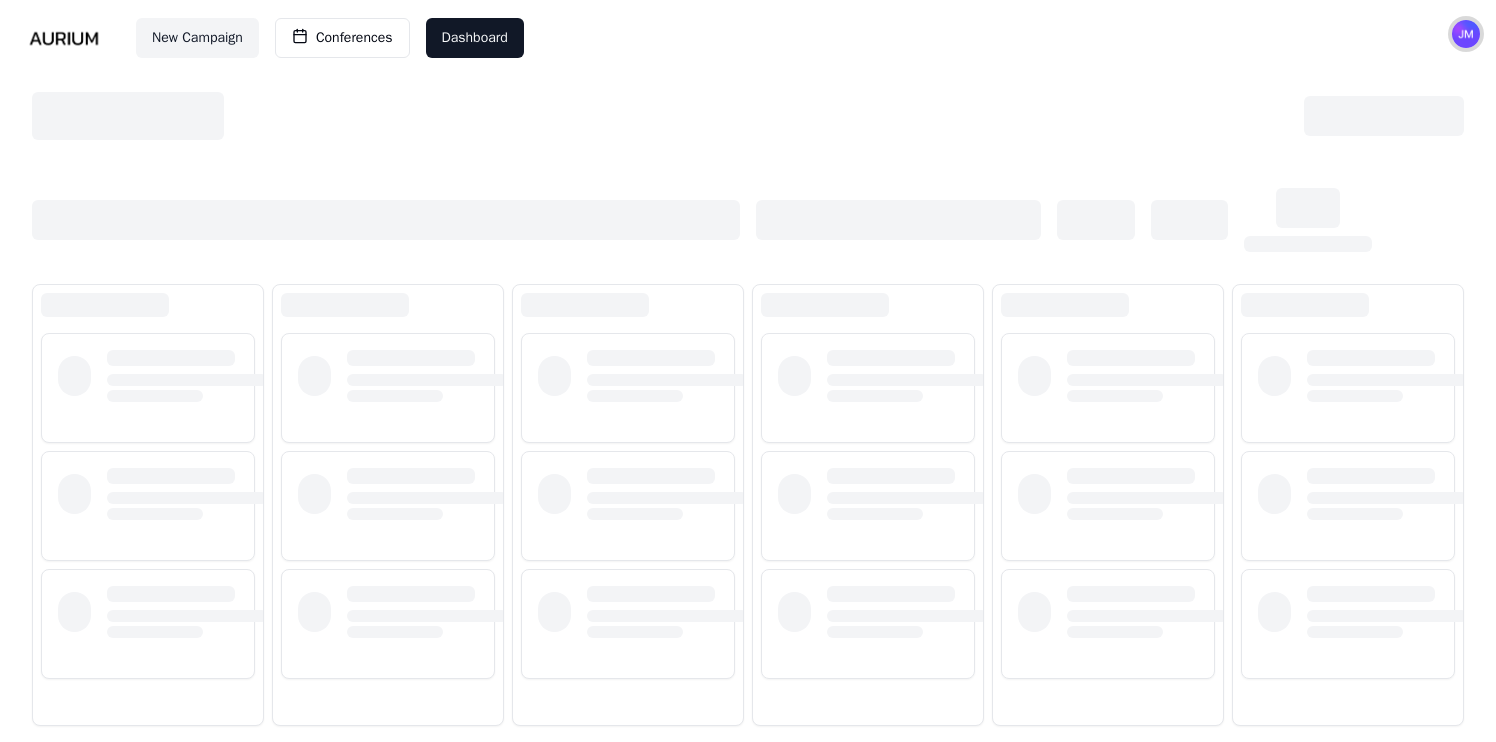 click at bounding box center [1466, 34] 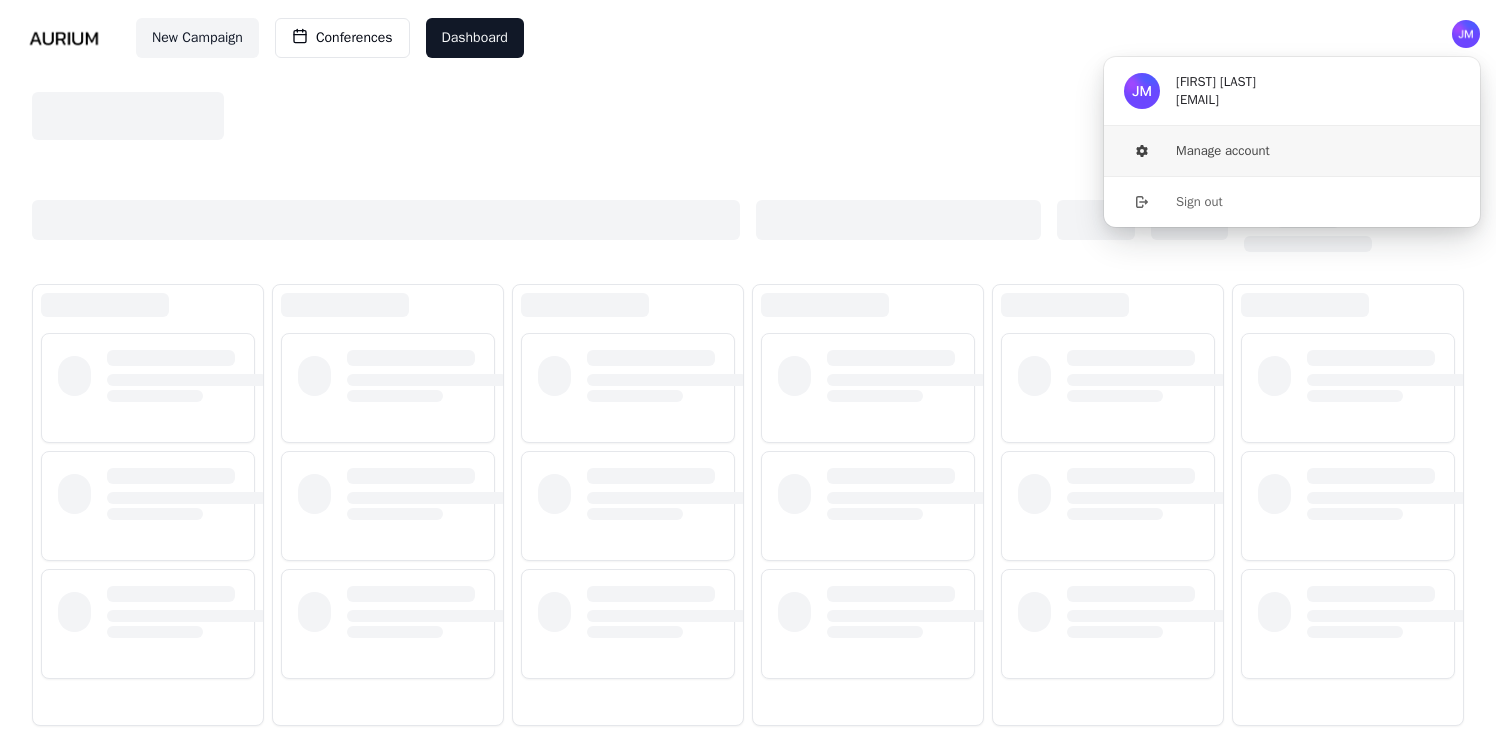 click on "Manage account" at bounding box center (1292, 151) 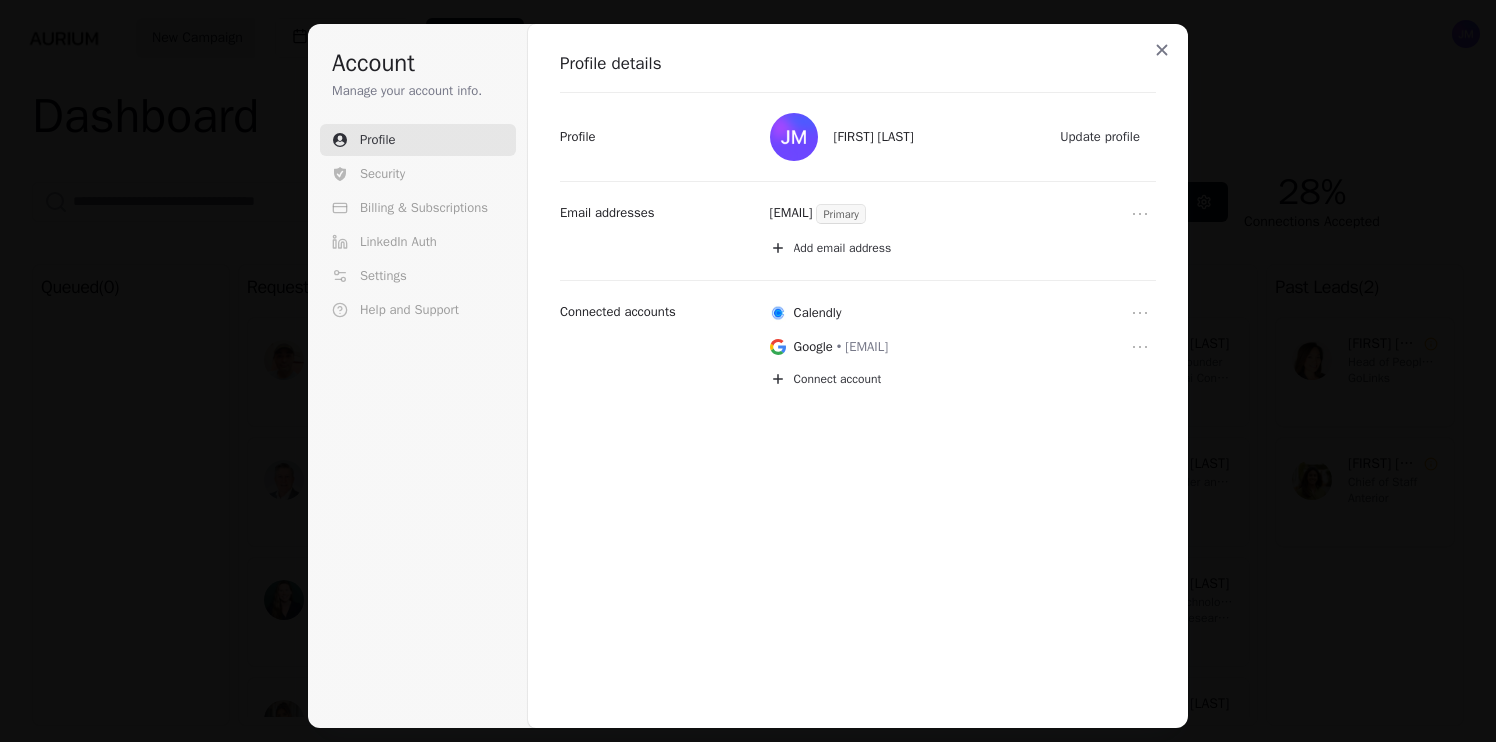 click at bounding box center (748, 371) 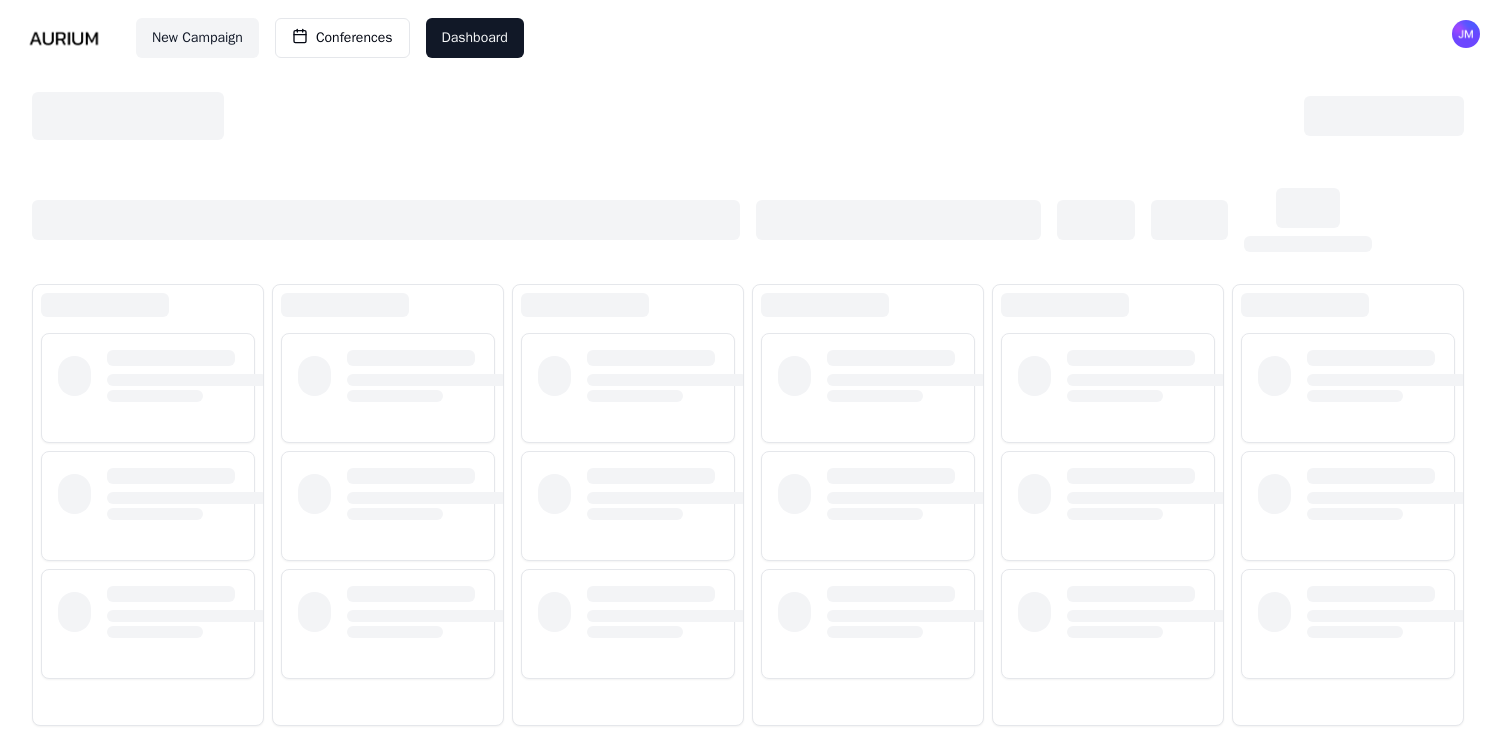 scroll, scrollTop: 0, scrollLeft: 0, axis: both 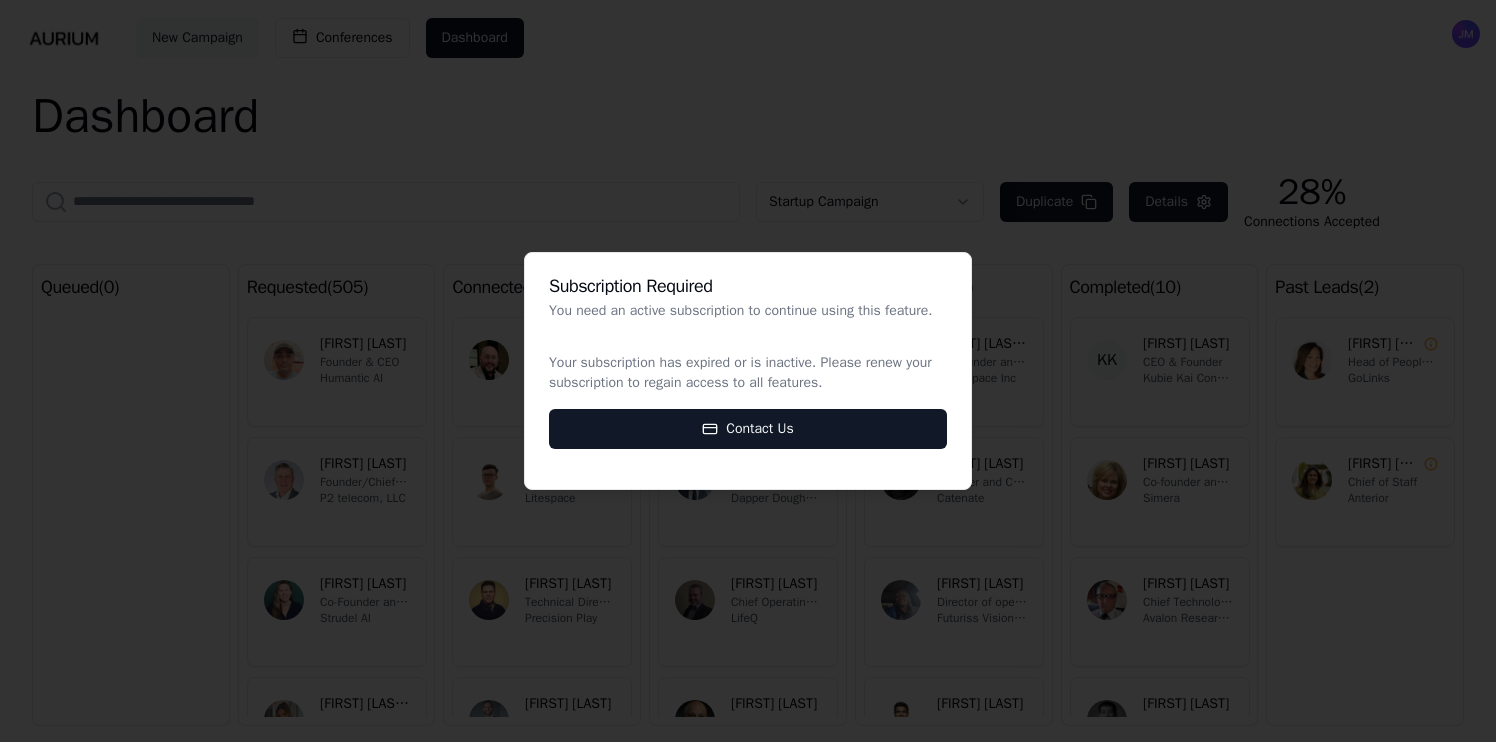 click at bounding box center [748, 371] 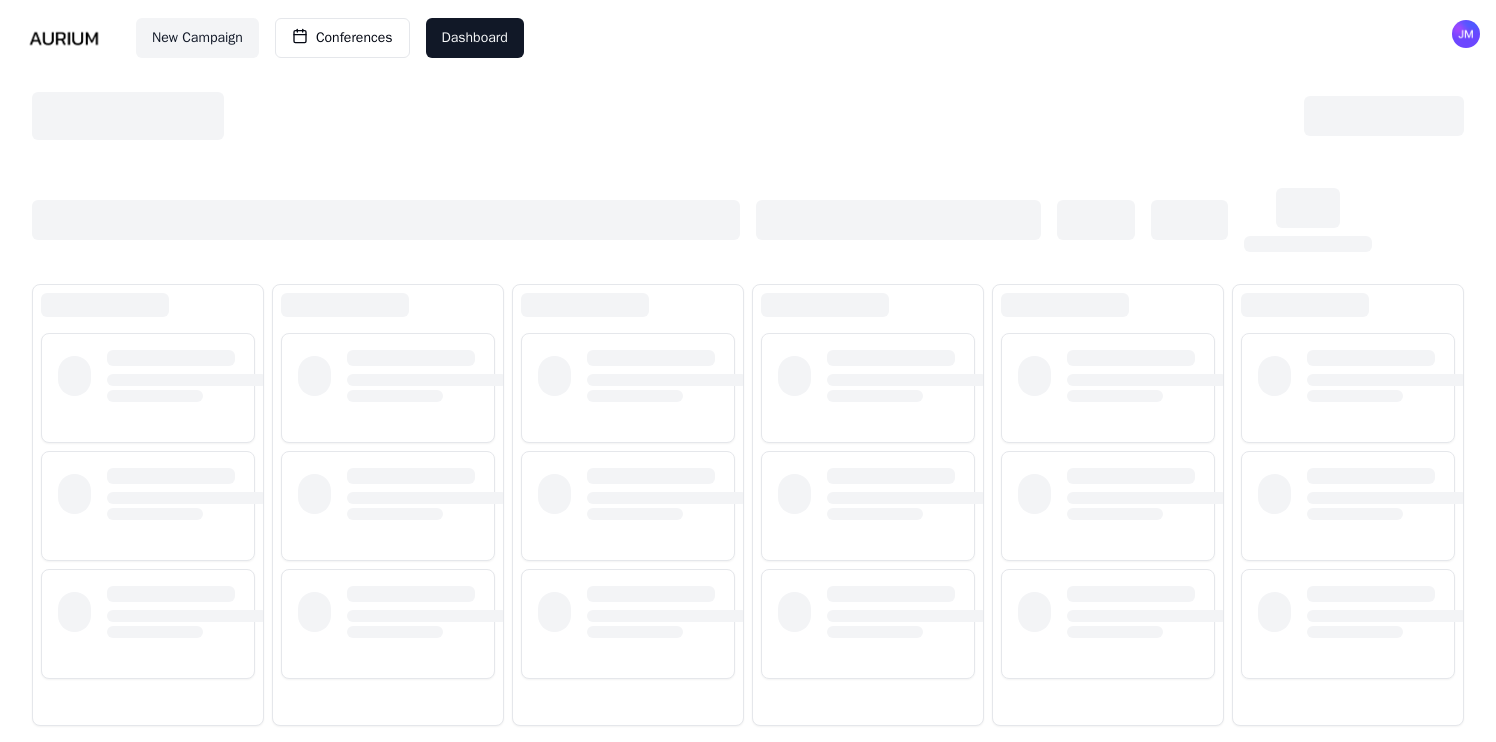 scroll, scrollTop: 0, scrollLeft: 0, axis: both 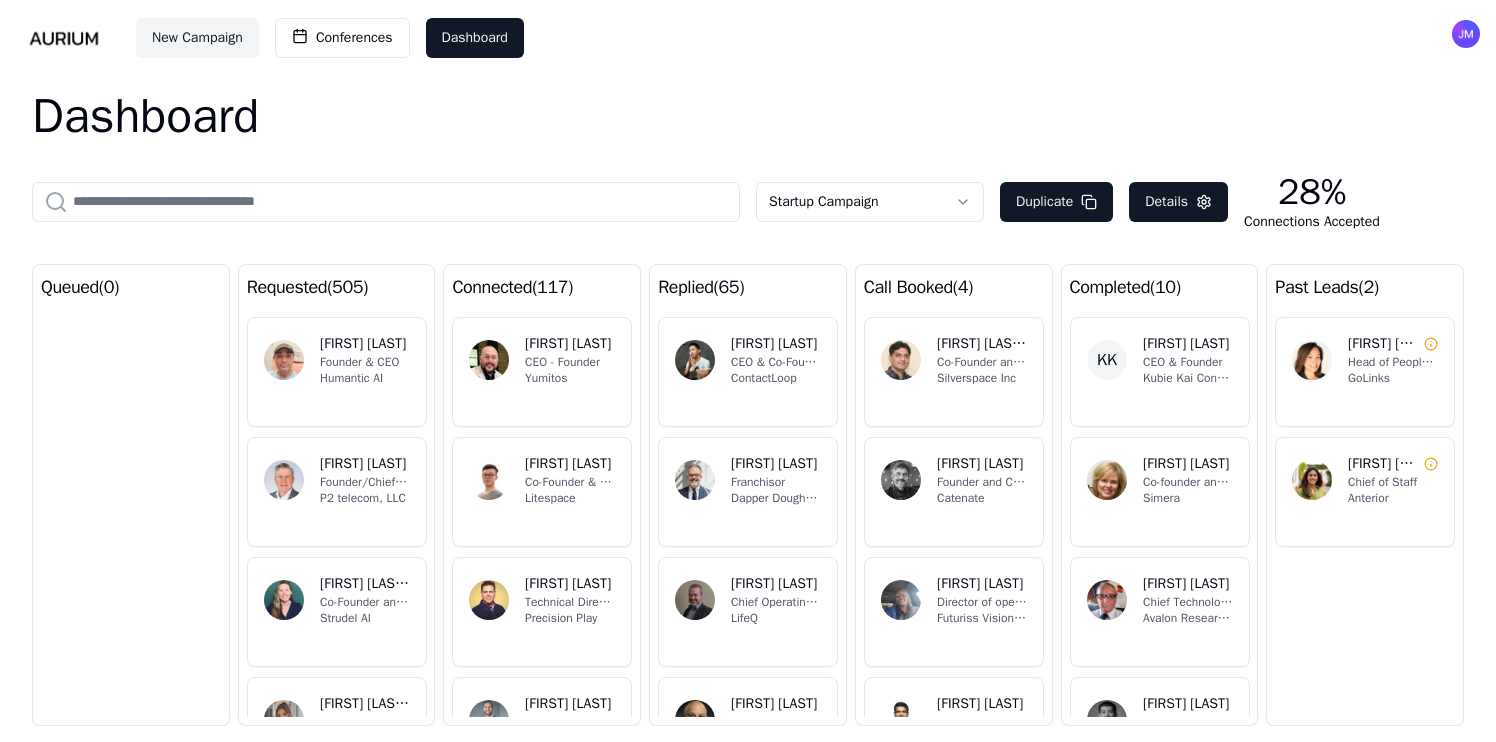 click on "Silverspace Inc" at bounding box center [982, 378] 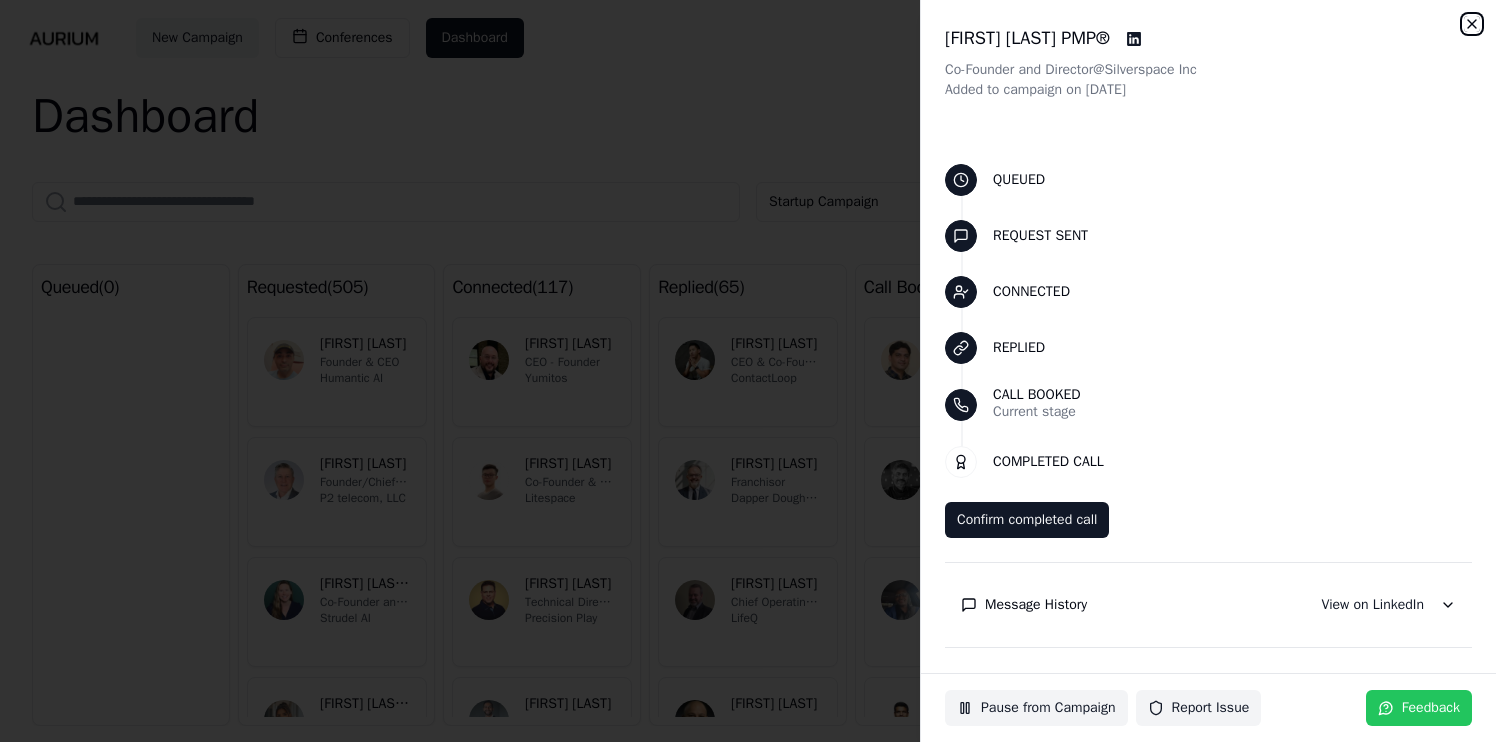 click 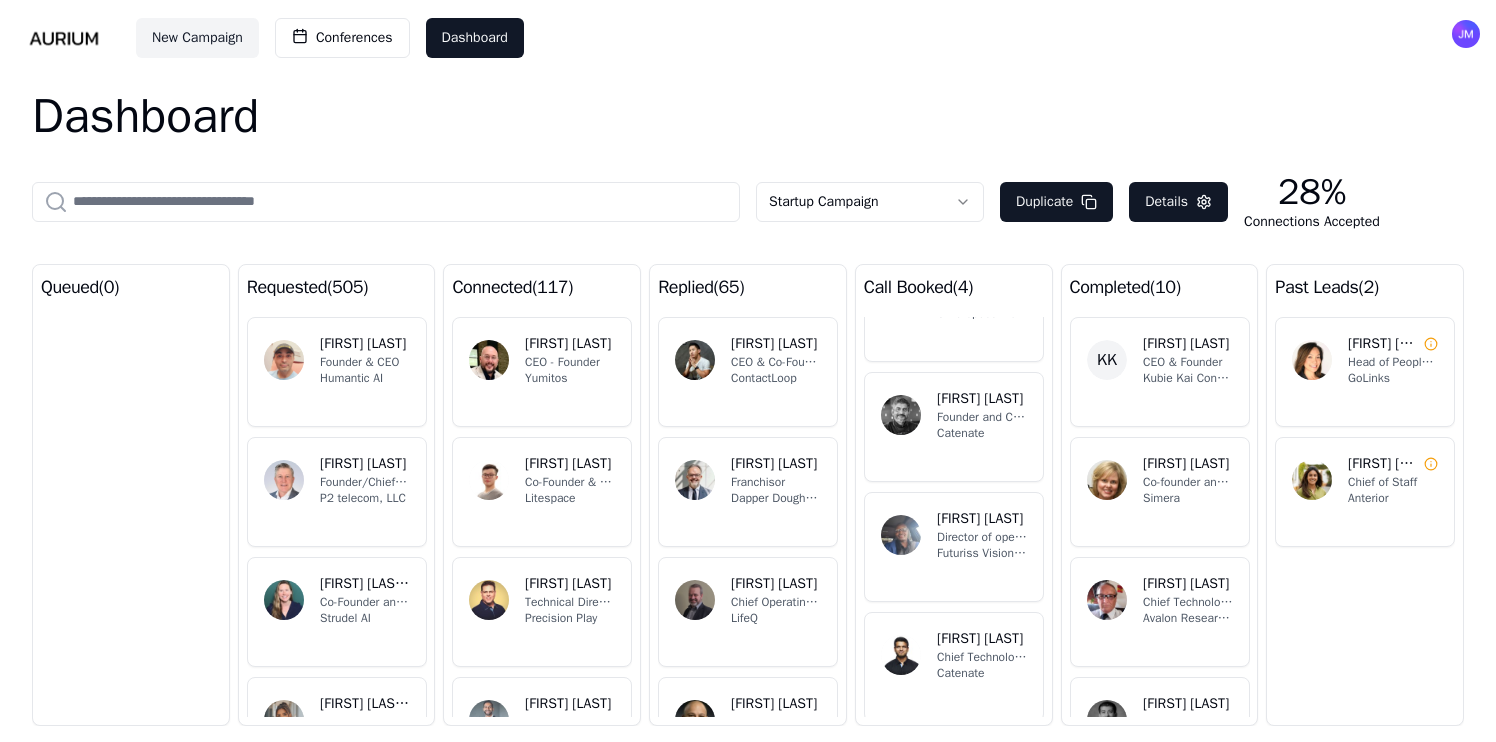 scroll, scrollTop: 80, scrollLeft: 0, axis: vertical 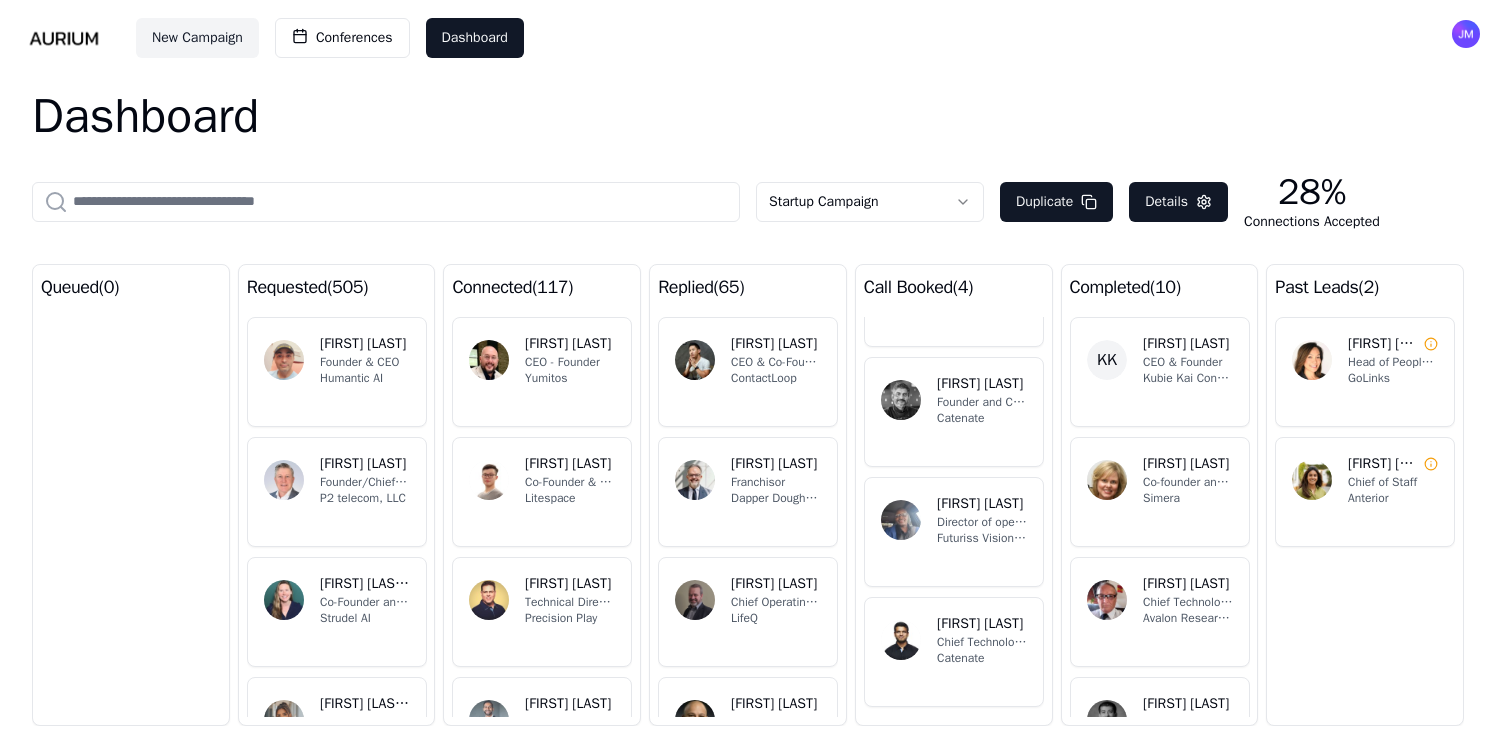 click on "New Campaign Conferences Dashboard Dashboard Startup Campaign Duplicate Details 28% Connections Accepted queued  ( 0 ) requested  ( 505 ) AK Amarpreet Kalkat Founder & CEO Humantic AI BP Bill Patchett Founder/Chief Executive Officer P2 telecom, LLC KN Kristin N. Co-Founder and CEO Strudel AI JS Jennifer Ulitsky HRBP, Ops, Partnerships  SHRM-SCP Head of People and Performance  Mawer Capital LH Lisa Haugh VP of People Nexus BT Bala (Mohan) Nemani - CEO Amzur Technologies Co-Founder Stackyon Low-Code Application Hub connected  ( 117 ) CG Charlie Green CEO - Founder Yumitos JL Jack Lau Co-Founder & CEO Litespace KB Kyle Bricker Technical Director, Founder Precision Play GP Ganesh Padmanabhan Founder & CEO Autonomize Inc KM Kyle Richardson, MBA Founder Bane Digital OG Oksana Kubushyna 🔜 GDC CEO & Co-Founder Seeker Entertainment replied  ( 65 ) LN Lawrence Ng CEO & Co-Founder ContactLoop DG Danny Grammenopoulos Franchisor Dapper Doughnut AB Andrew Brümmer Chief Operating Officer LifeQ CA Cihan Fuat Atkin CB RP" at bounding box center (748, 371) 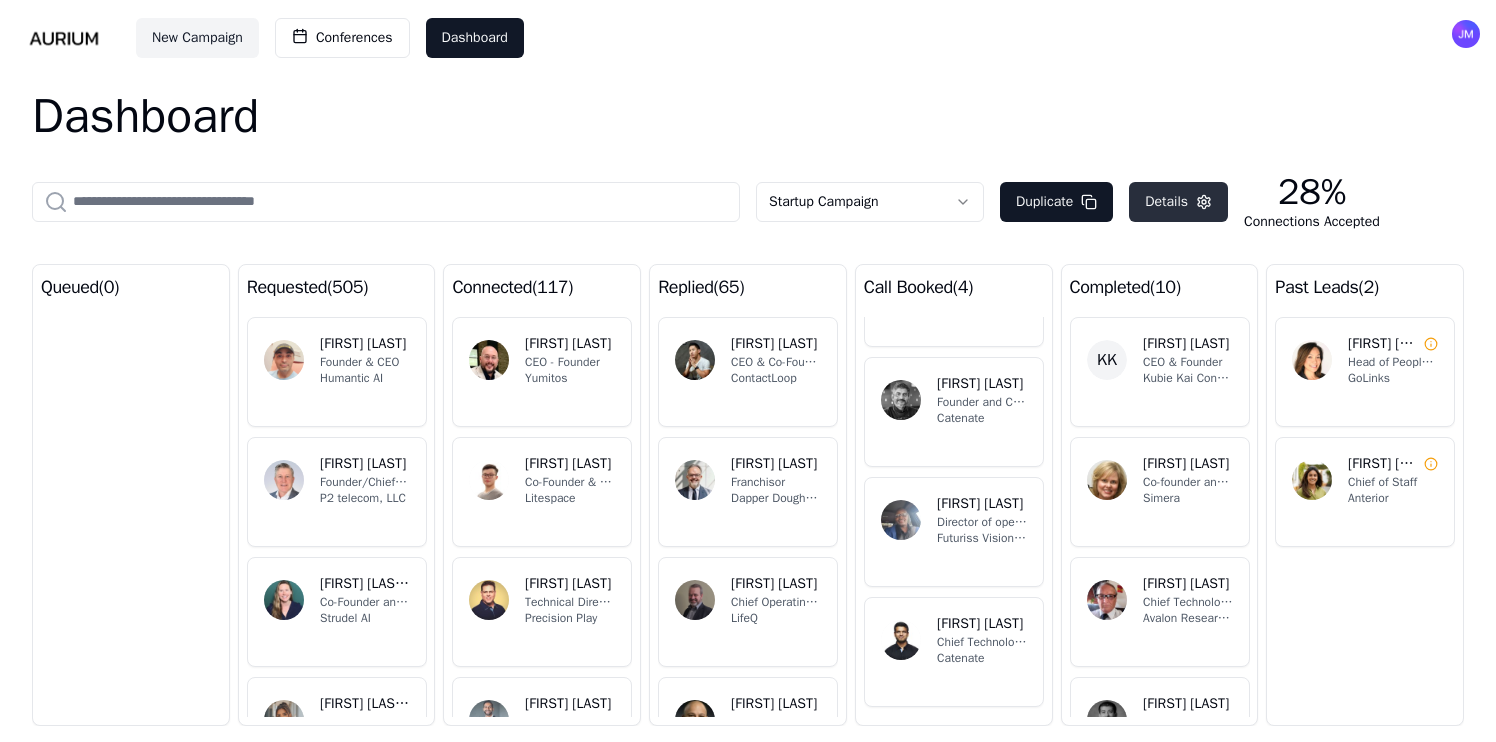 click 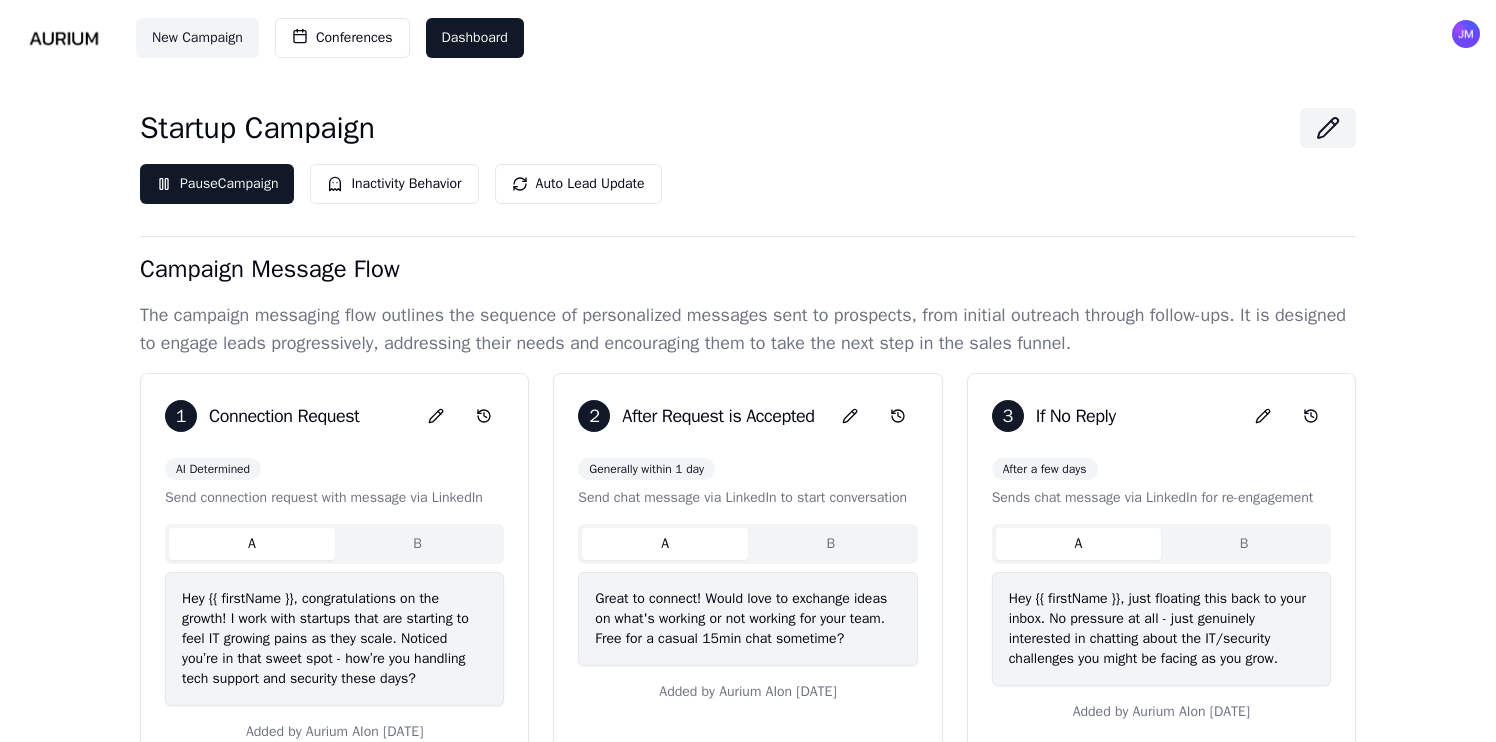scroll, scrollTop: 38, scrollLeft: 0, axis: vertical 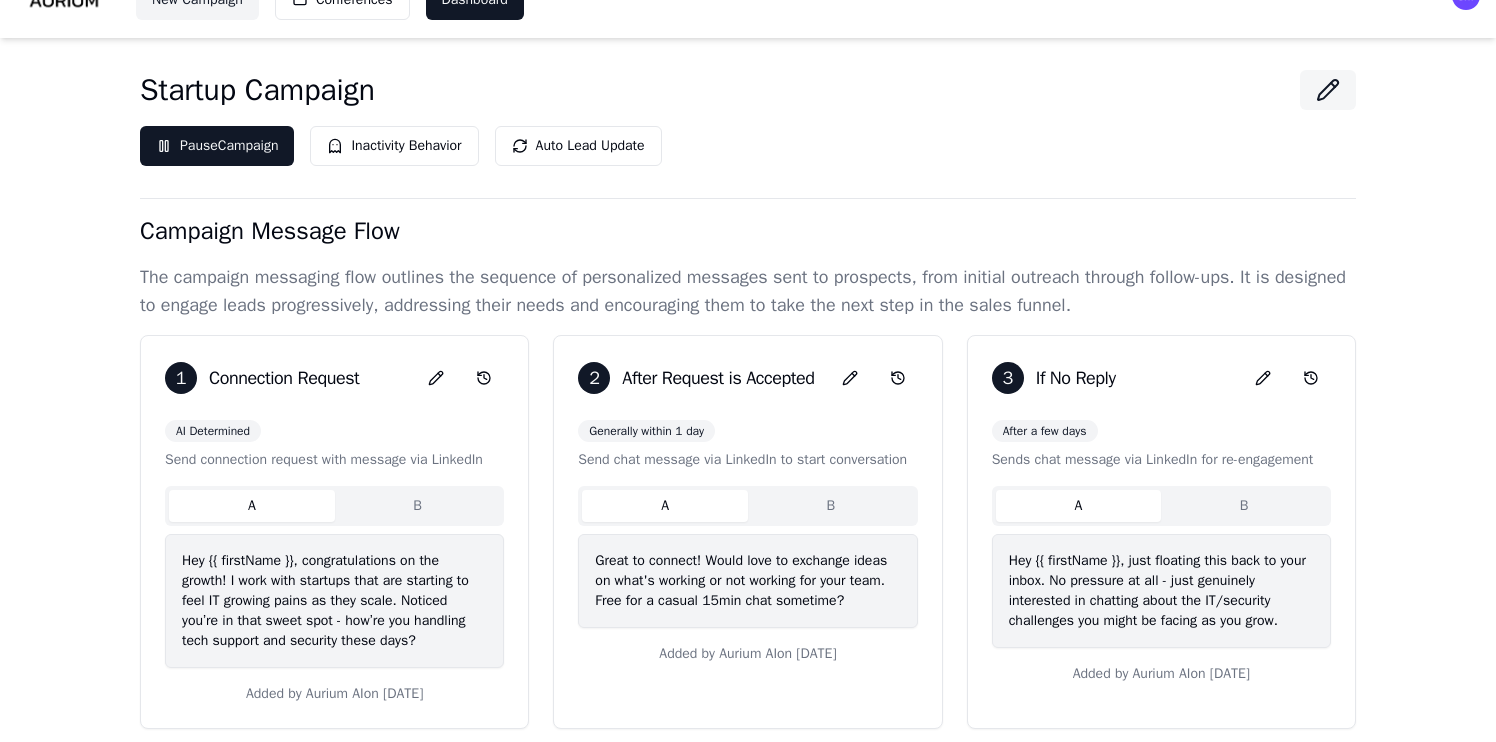 click 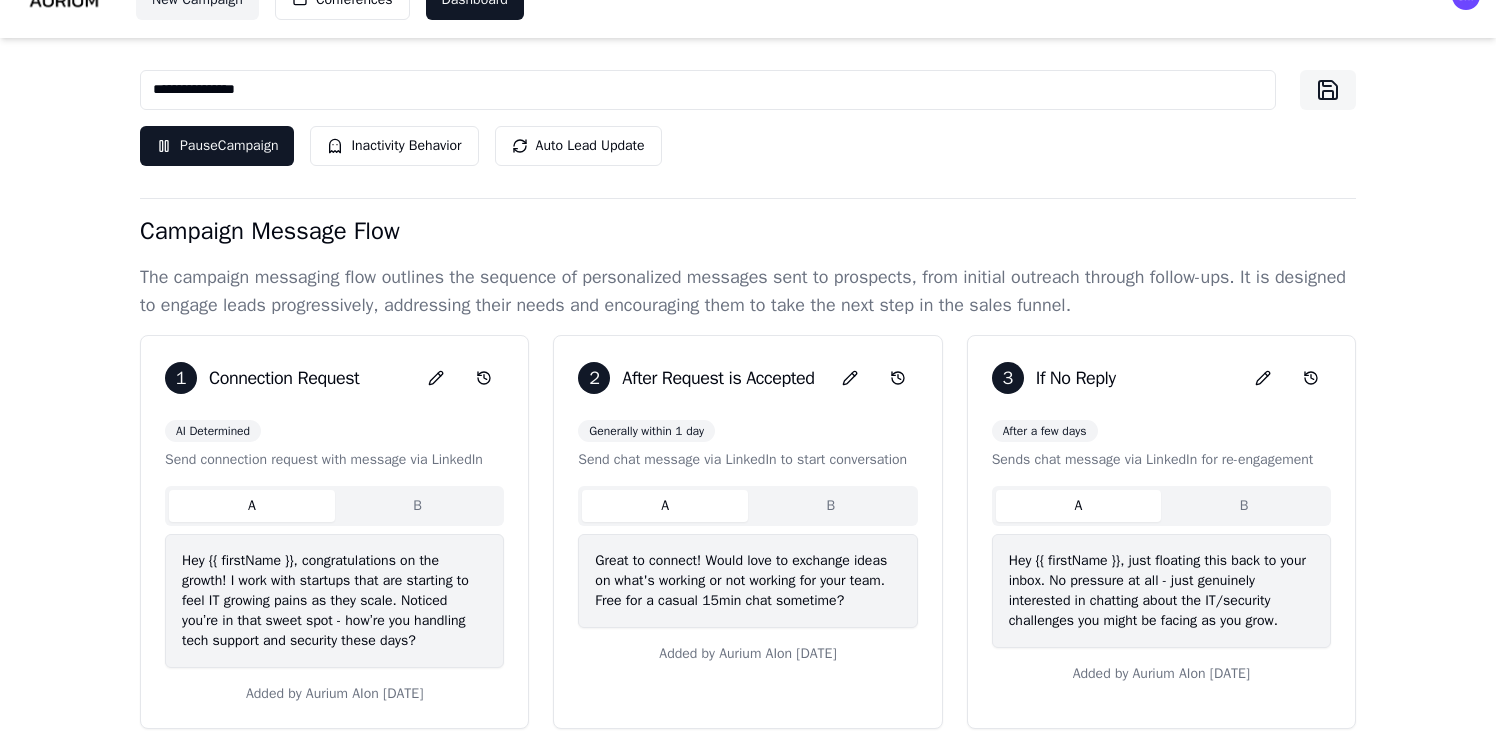 click at bounding box center [1328, 90] 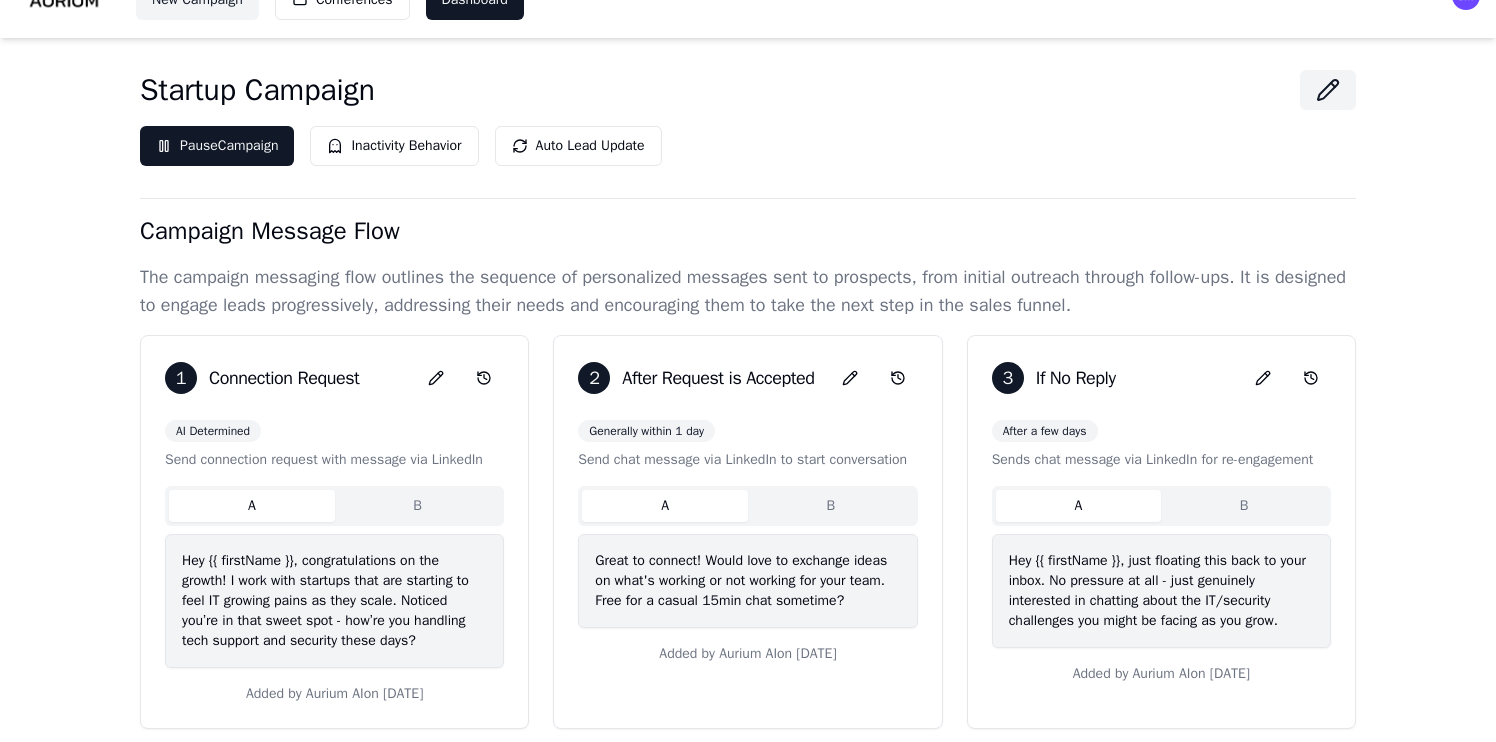 click on "Campaign Message Flow" at bounding box center (748, 231) 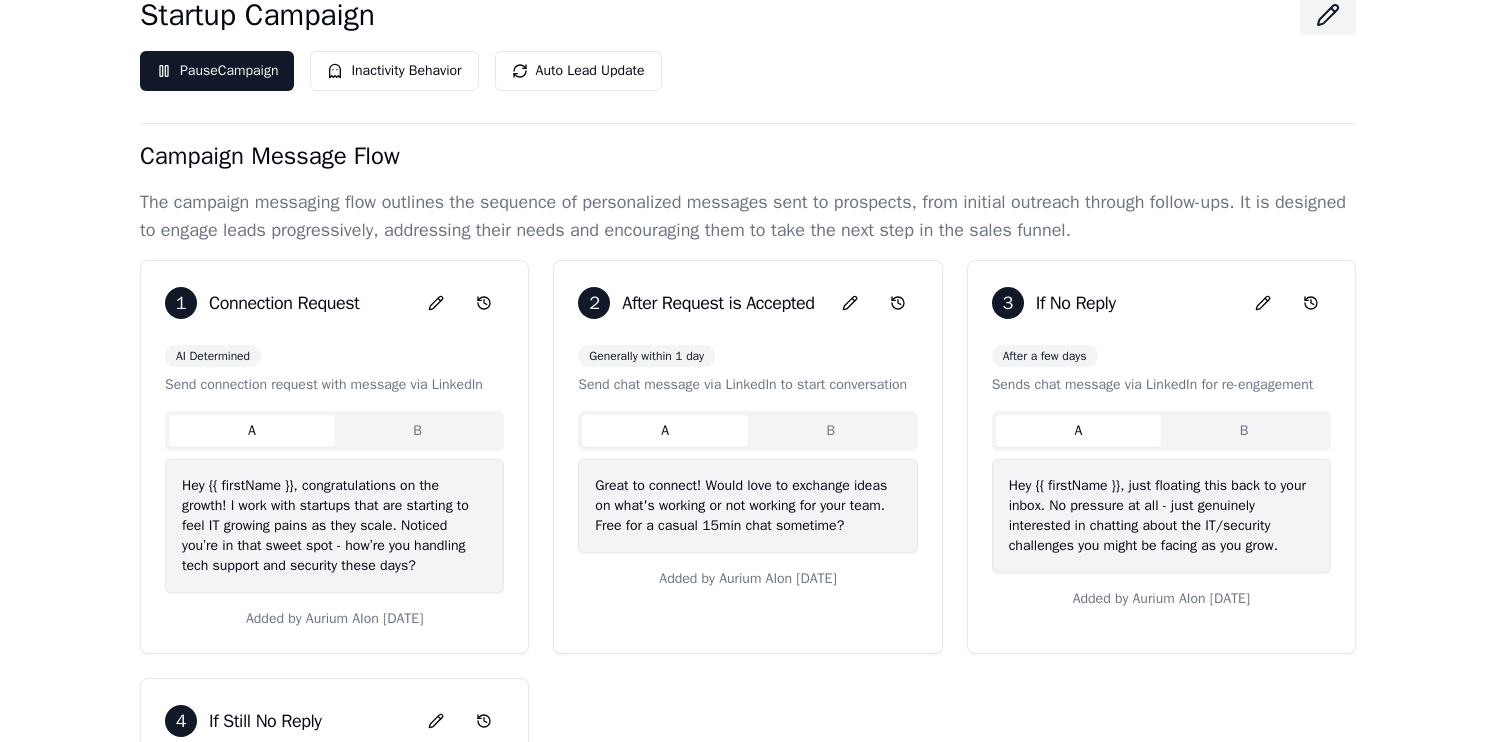scroll, scrollTop: 0, scrollLeft: 0, axis: both 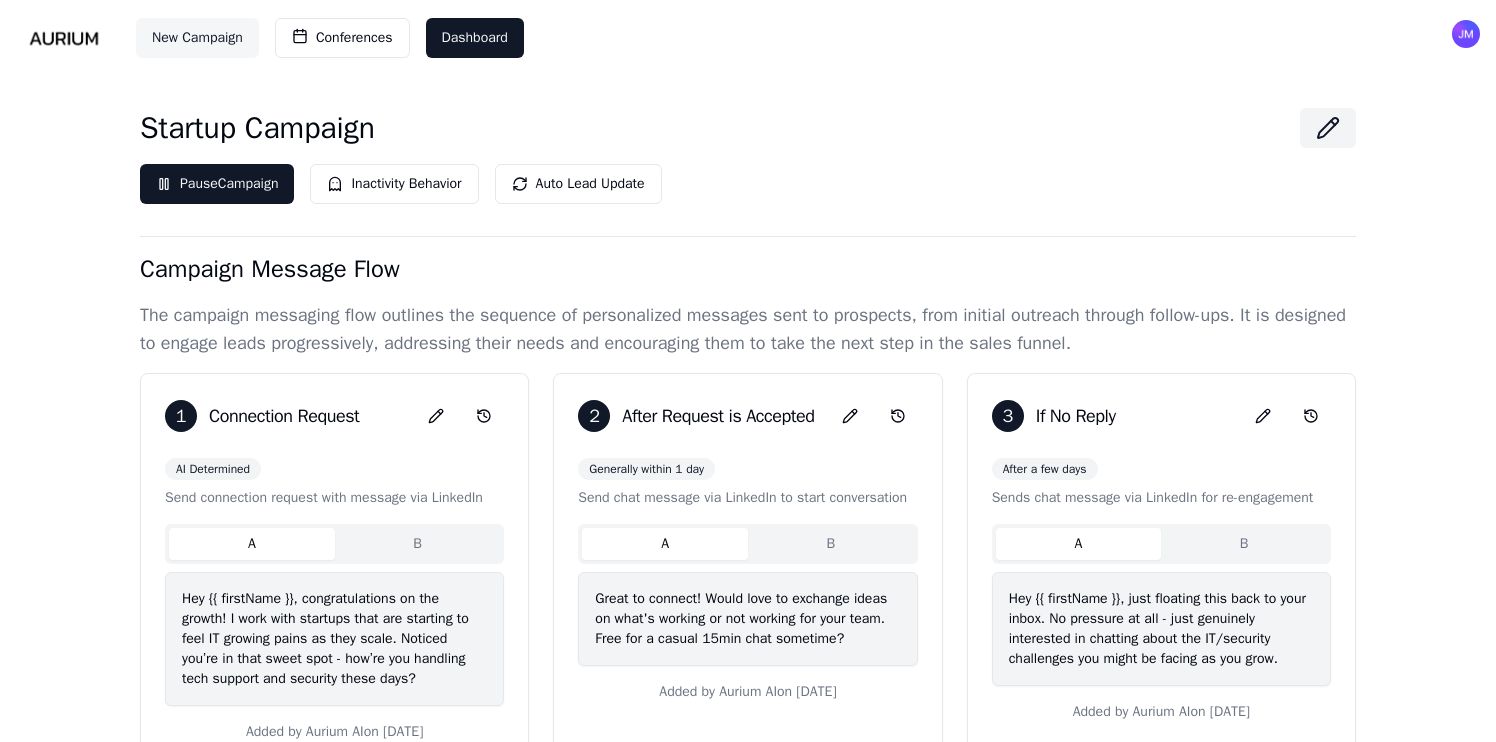 click on "New Campaign" at bounding box center (197, 38) 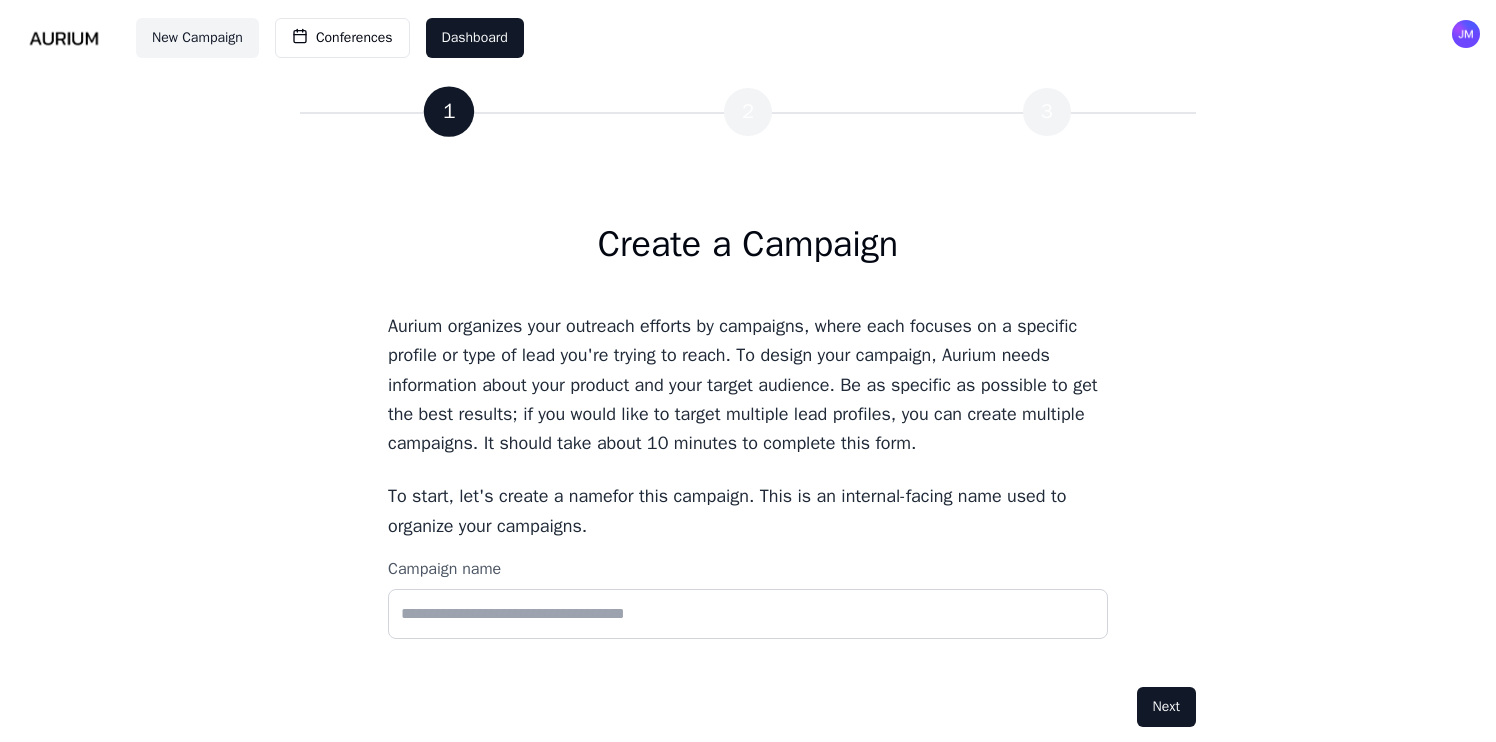 click at bounding box center (64, 38) 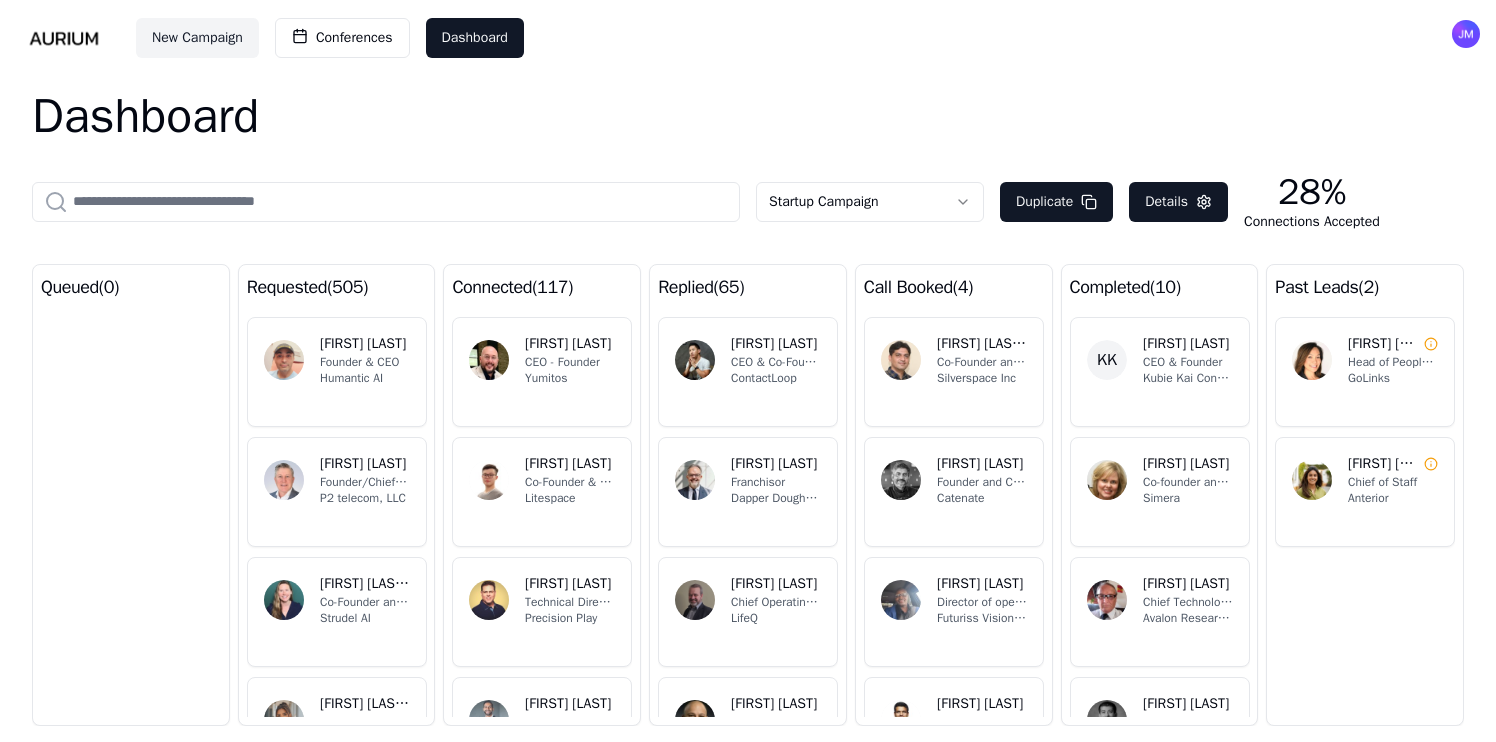 click on "New Campaign Conferences Dashboard Dashboard Startup Campaign Duplicate Details 28% Connections Accepted queued  ( 0 ) requested  ( 505 ) AK Amarpreet Kalkat Founder & CEO Humantic AI BP Bill Patchett Founder/Chief Executive Officer P2 telecom, LLC KN Kristin N. Co-Founder and CEO Strudel AI JS Jennifer Ulitsky HRBP, Ops, Partnerships  SHRM-SCP Head of People and Performance  Mawer Capital LH Lisa Haugh VP of People Nexus BT Bala (Mohan) Nemani - CEO Amzur Technologies Co-Founder Stackyon Low-Code Application Hub connected  ( 117 ) CG Charlie Green CEO - Founder Yumitos JL Jack Lau Co-Founder & CEO Litespace KB Kyle Bricker Technical Director, Founder Precision Play GP Ganesh Padmanabhan Founder & CEO Autonomize Inc KM Kyle Richardson, MBA Founder Bane Digital OG Oksana Kubushyna 🔜 GDC CEO & Co-Founder Seeker Entertainment replied  ( 65 ) LN Lawrence Ng CEO & Co-Founder ContactLoop DG Danny Grammenopoulos Franchisor Dapper Doughnut AB Andrew Brümmer Chief Operating Officer LifeQ CA Cihan Fuat Atkin CB RP" at bounding box center [748, 371] 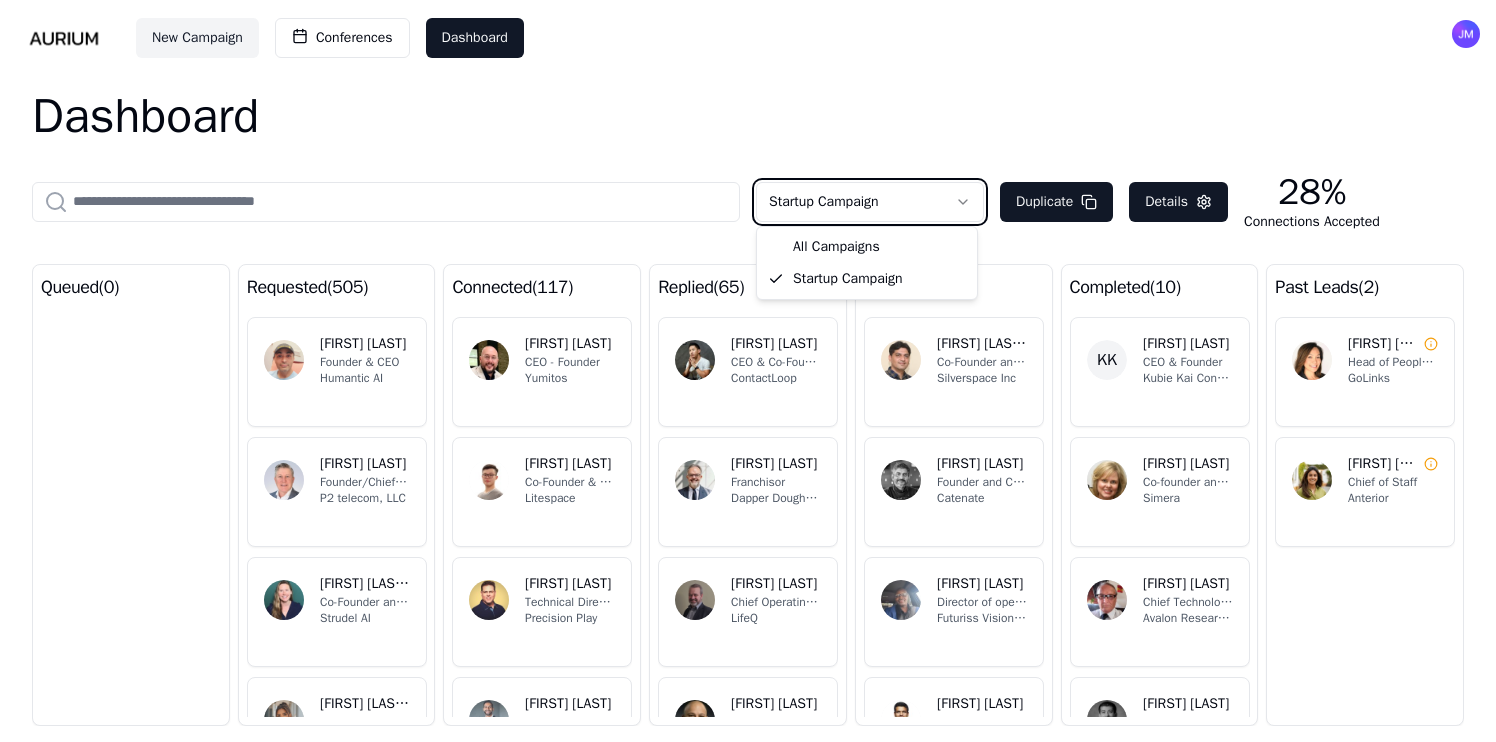 click on "New Campaign Conferences Dashboard Dashboard Startup Campaign Duplicate Details 28% Connections Accepted queued  ( 0 ) requested  ( 505 ) AK Amarpreet Kalkat Founder & CEO Humantic AI BP Bill Patchett Founder/Chief Executive Officer P2 telecom, LLC KN Kristin N. Co-Founder and CEO Strudel AI JS Jennifer Ulitsky HRBP, Ops, Partnerships  SHRM-SCP Head of People and Performance  Mawer Capital LH Lisa Haugh VP of People Nexus BT Bala (Mohan) Nemani - CEO Amzur Technologies Co-Founder Stackyon Low-Code Application Hub connected  ( 117 ) CG Charlie Green CEO - Founder Yumitos JL Jack Lau Co-Founder & CEO Litespace KB Kyle Bricker Technical Director, Founder Precision Play GP Ganesh Padmanabhan Founder & CEO Autonomize Inc KM Kyle Richardson, MBA Founder Bane Digital OG Oksana Kubushyna 🔜 GDC CEO & Co-Founder Seeker Entertainment replied  ( 65 ) LN Lawrence Ng CEO & Co-Founder ContactLoop DG Danny Grammenopoulos Franchisor Dapper Doughnut AB Andrew Brümmer Chief Operating Officer LifeQ CA Cihan Fuat Atkin CB RP" at bounding box center [748, 371] 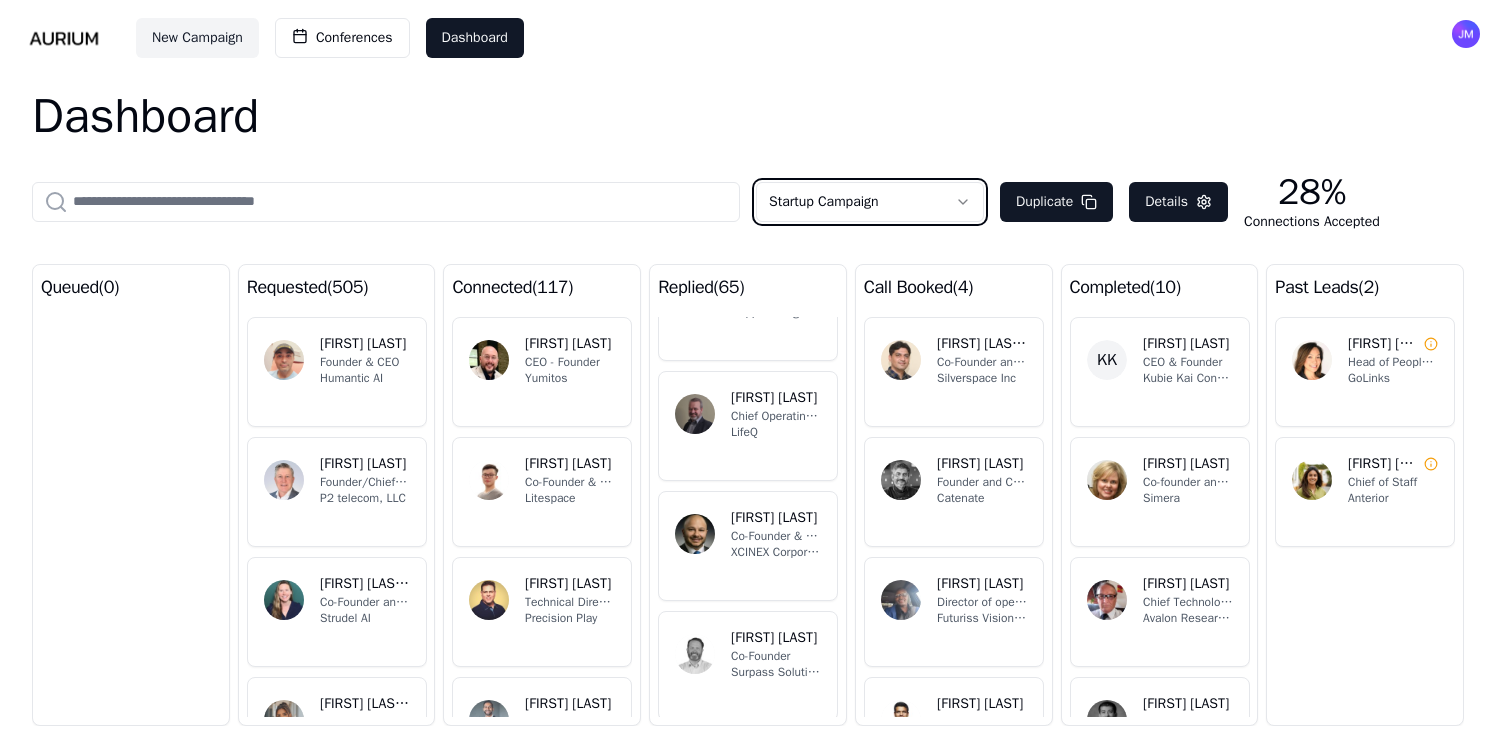 scroll, scrollTop: 0, scrollLeft: 0, axis: both 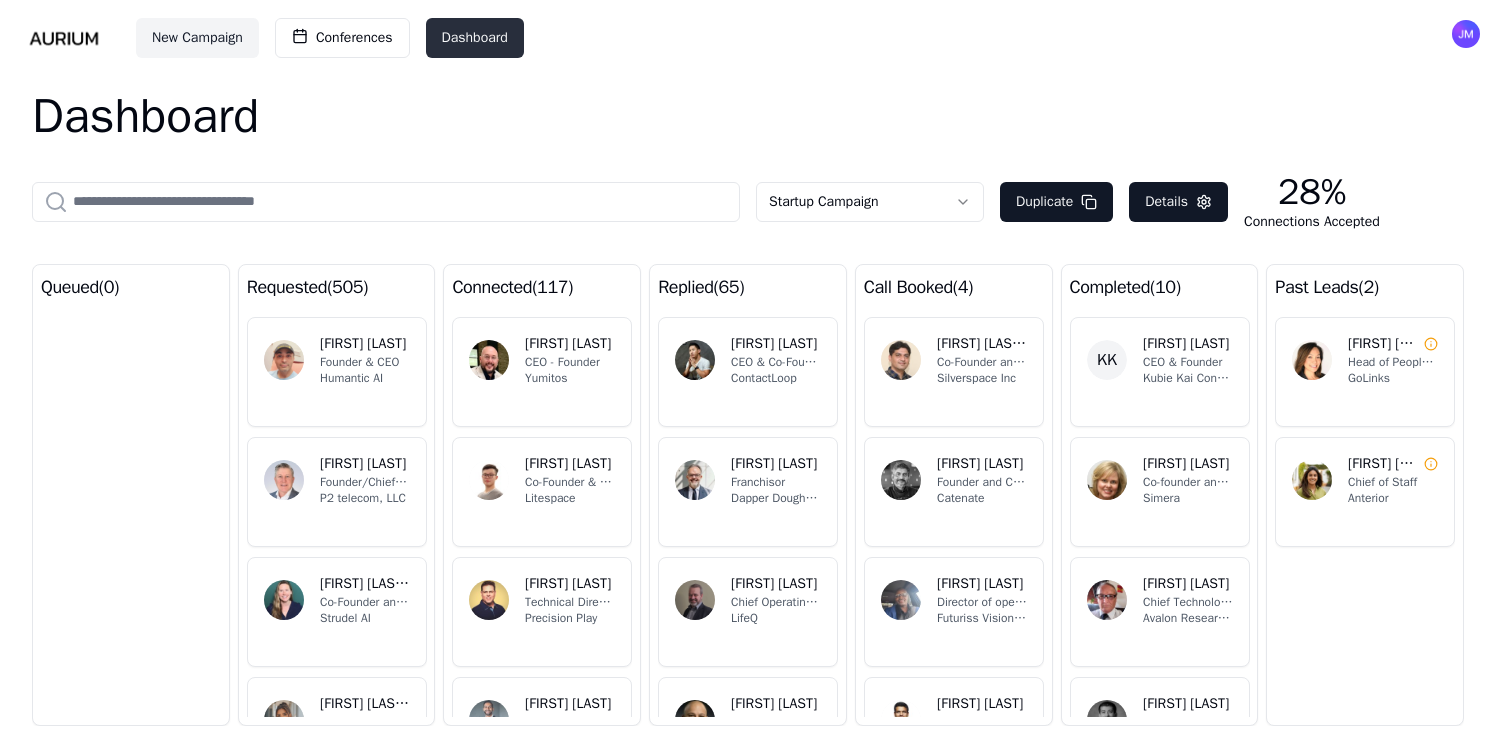 click on "Dashboard" at bounding box center (475, 38) 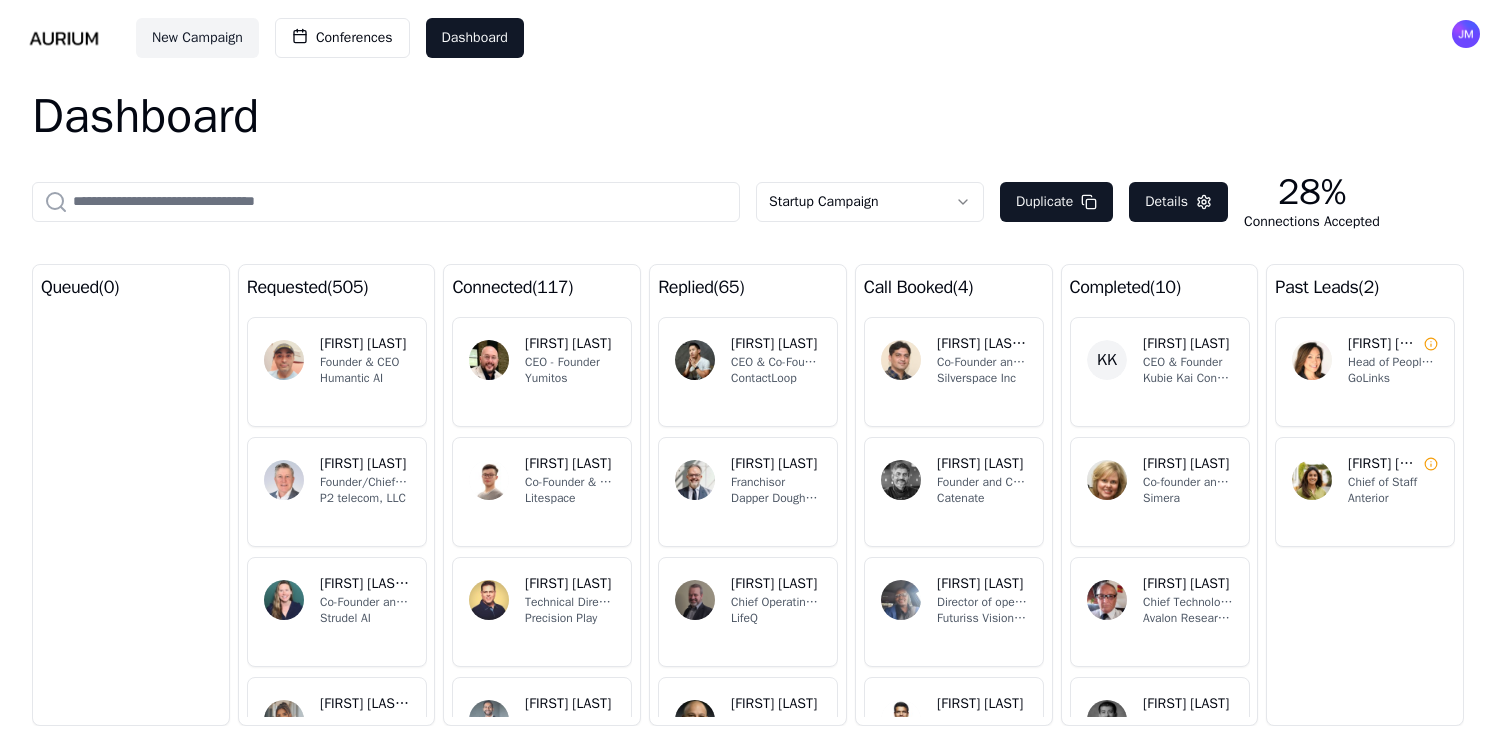 click on "New Campaign Conferences Dashboard Dashboard Startup Campaign Duplicate Details 28% Connections Accepted queued  ( 0 ) requested  ( 505 ) AK Amarpreet Kalkat Founder & CEO Humantic AI BP Bill Patchett Founder/Chief Executive Officer P2 telecom, LLC KN Kristin N. Co-Founder and CEO Strudel AI JS Jennifer Ulitsky HRBP, Ops, Partnerships  SHRM-SCP Head of People and Performance  Mawer Capital LH Lisa Haugh VP of People Nexus BT Bala (Mohan) Nemani - CEO Amzur Technologies Co-Founder Stackyon Low-Code Application Hub connected  ( 117 ) CG Charlie Green CEO - Founder Yumitos JL Jack Lau Co-Founder & CEO Litespace KB Kyle Bricker Technical Director, Founder Precision Play GP Ganesh Padmanabhan Founder & CEO Autonomize Inc KM Kyle Richardson, MBA Founder Bane Digital OG Oksana Kubushyna 🔜 GDC CEO & Co-Founder Seeker Entertainment replied  ( 65 ) LN Lawrence Ng CEO & Co-Founder ContactLoop DG Danny Grammenopoulos Franchisor Dapper Doughnut AB Andrew Brümmer Chief Operating Officer LifeQ CA Cihan Fuat Atkin CB RP" at bounding box center [748, 371] 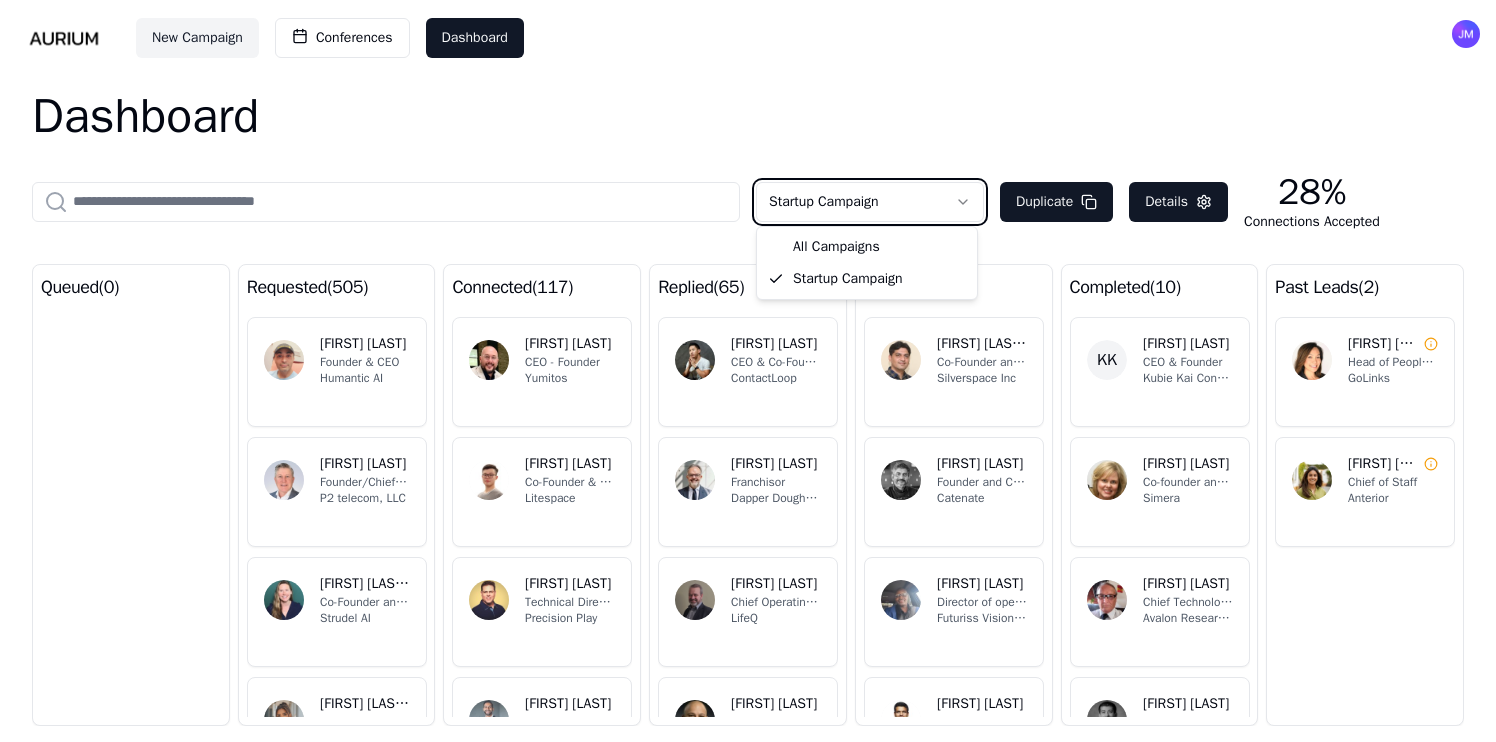 click on "New Campaign Conferences Dashboard Dashboard Startup Campaign Duplicate Details 28% Connections Accepted queued  ( 0 ) requested  ( 505 ) AK Amarpreet Kalkat Founder & CEO Humantic AI BP Bill Patchett Founder/Chief Executive Officer P2 telecom, LLC KN Kristin N. Co-Founder and CEO Strudel AI JS Jennifer Ulitsky HRBP, Ops, Partnerships  SHRM-SCP Head of People and Performance  Mawer Capital LH Lisa Haugh VP of People Nexus BT Bala (Mohan) Nemani - CEO Amzur Technologies Co-Founder Stackyon Low-Code Application Hub connected  ( 117 ) CG Charlie Green CEO - Founder Yumitos JL Jack Lau Co-Founder & CEO Litespace KB Kyle Bricker Technical Director, Founder Precision Play GP Ganesh Padmanabhan Founder & CEO Autonomize Inc KM Kyle Richardson, MBA Founder Bane Digital OG Oksana Kubushyna 🔜 GDC CEO & Co-Founder Seeker Entertainment replied  ( 65 ) LN Lawrence Ng CEO & Co-Founder ContactLoop DG Danny Grammenopoulos Franchisor Dapper Doughnut AB Andrew Brümmer Chief Operating Officer LifeQ CA Cihan Fuat Atkin CB RP" at bounding box center (748, 371) 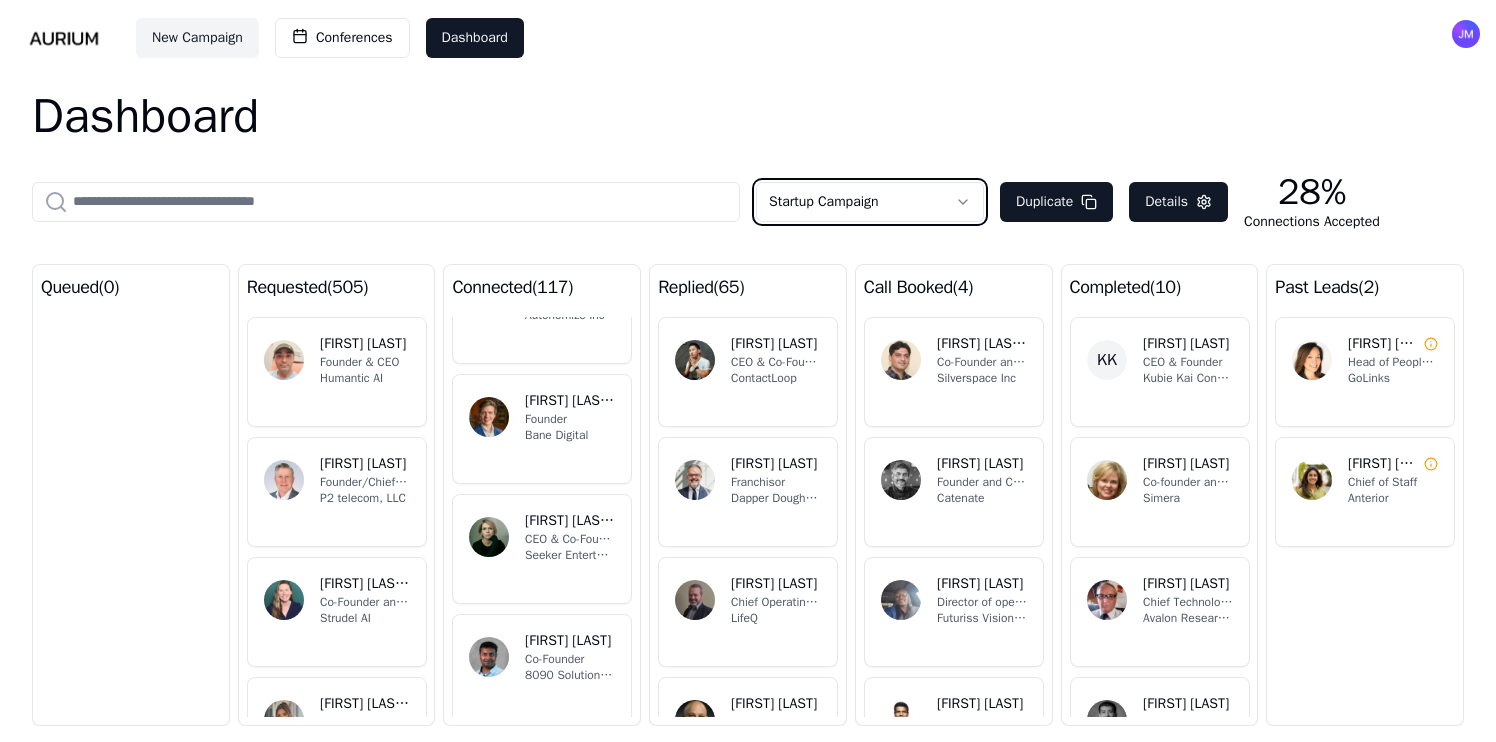 scroll, scrollTop: 0, scrollLeft: 0, axis: both 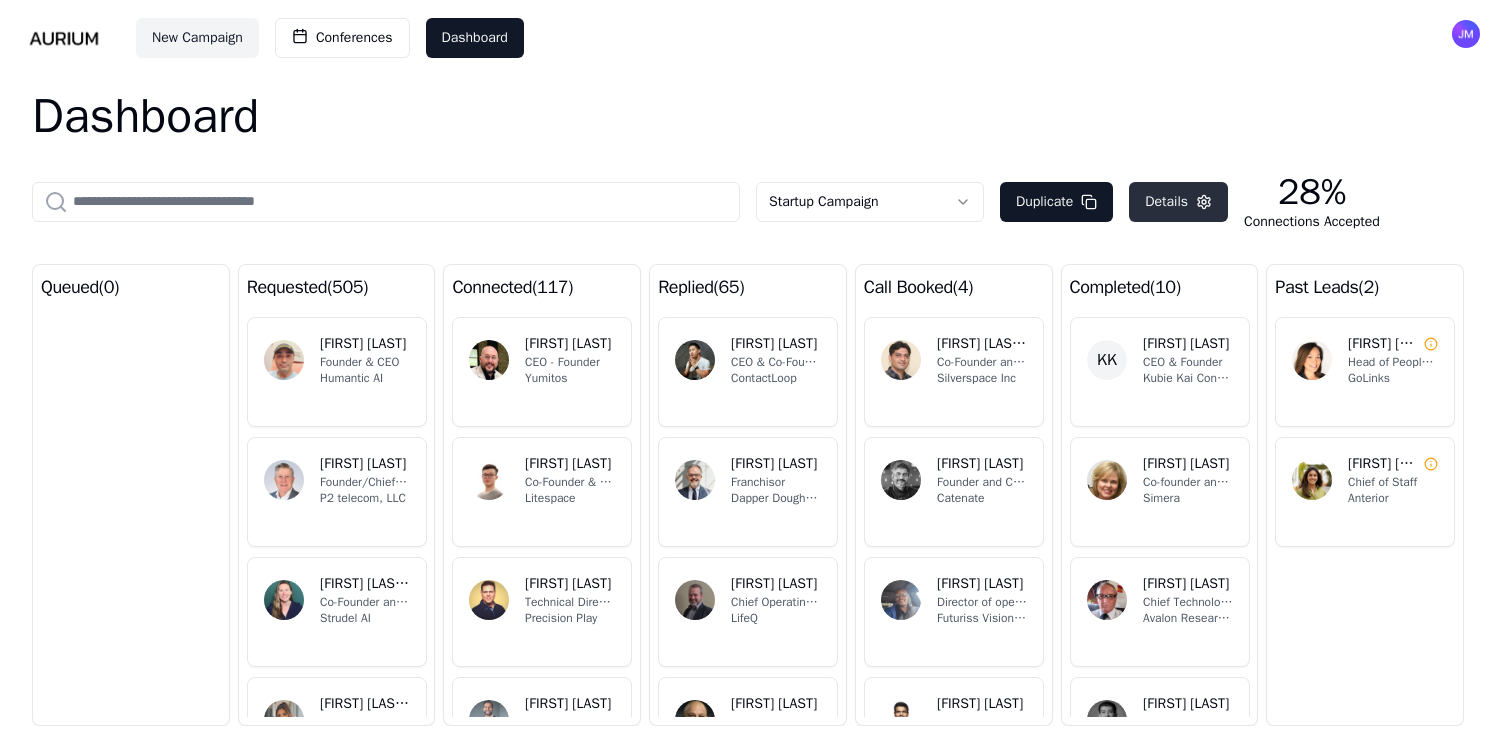 click on "Details" at bounding box center [1178, 202] 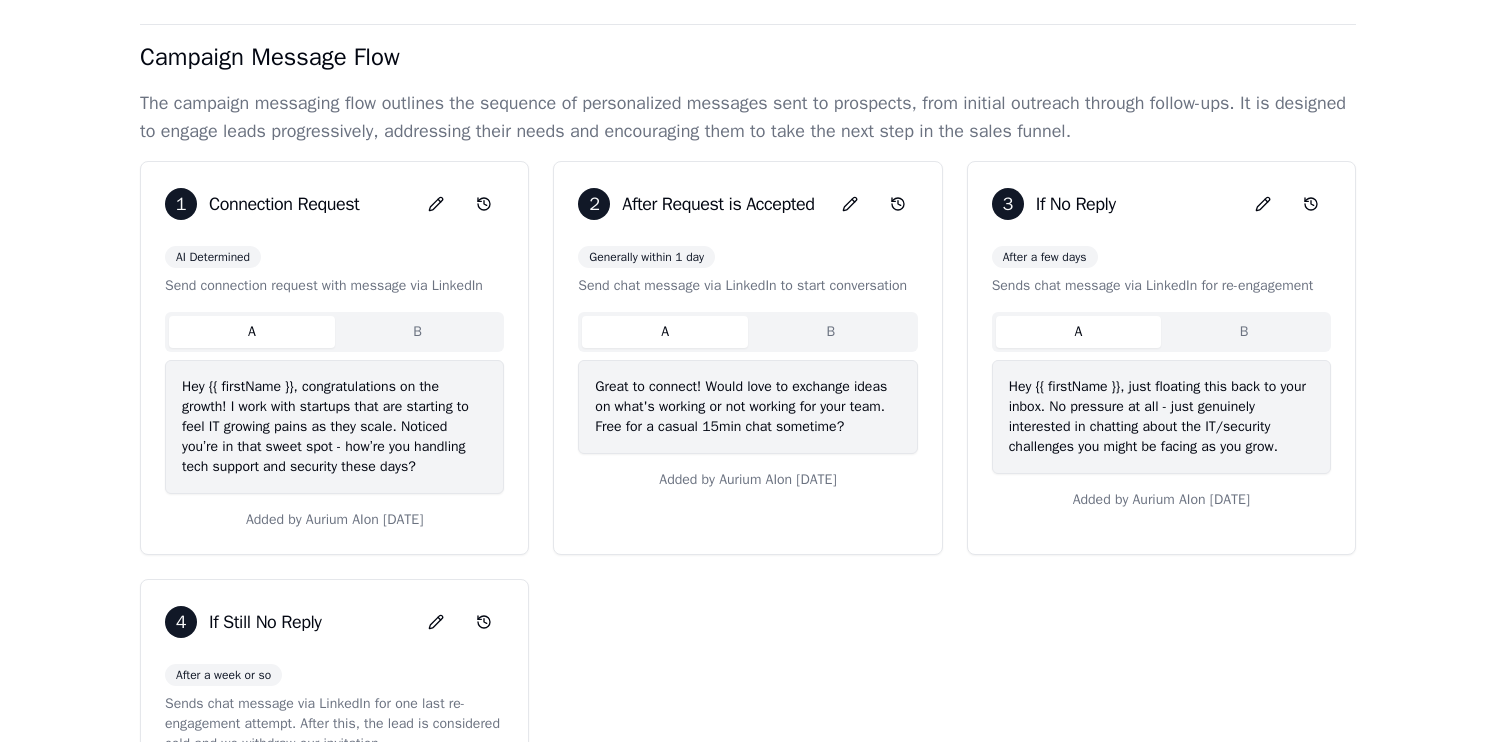 scroll, scrollTop: 0, scrollLeft: 0, axis: both 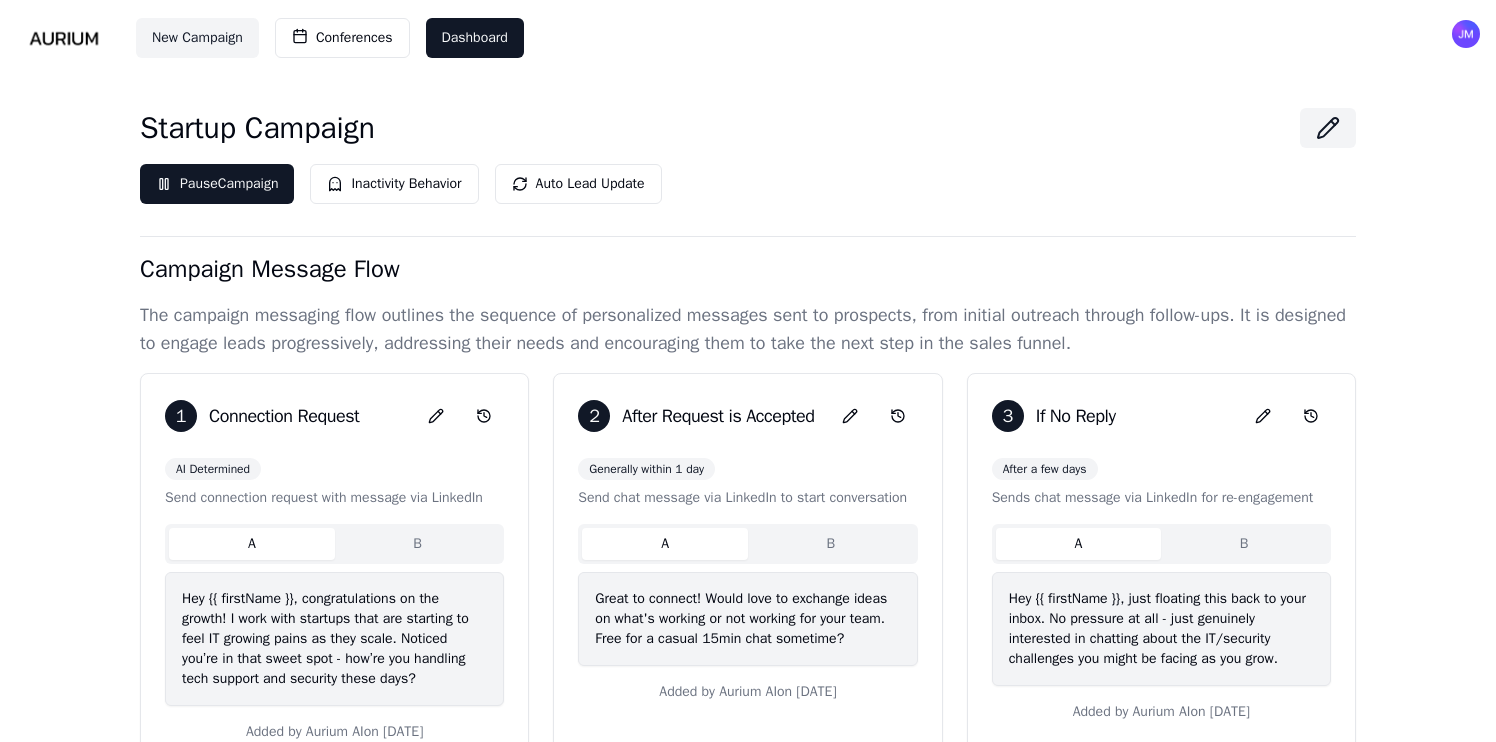 click at bounding box center (64, 38) 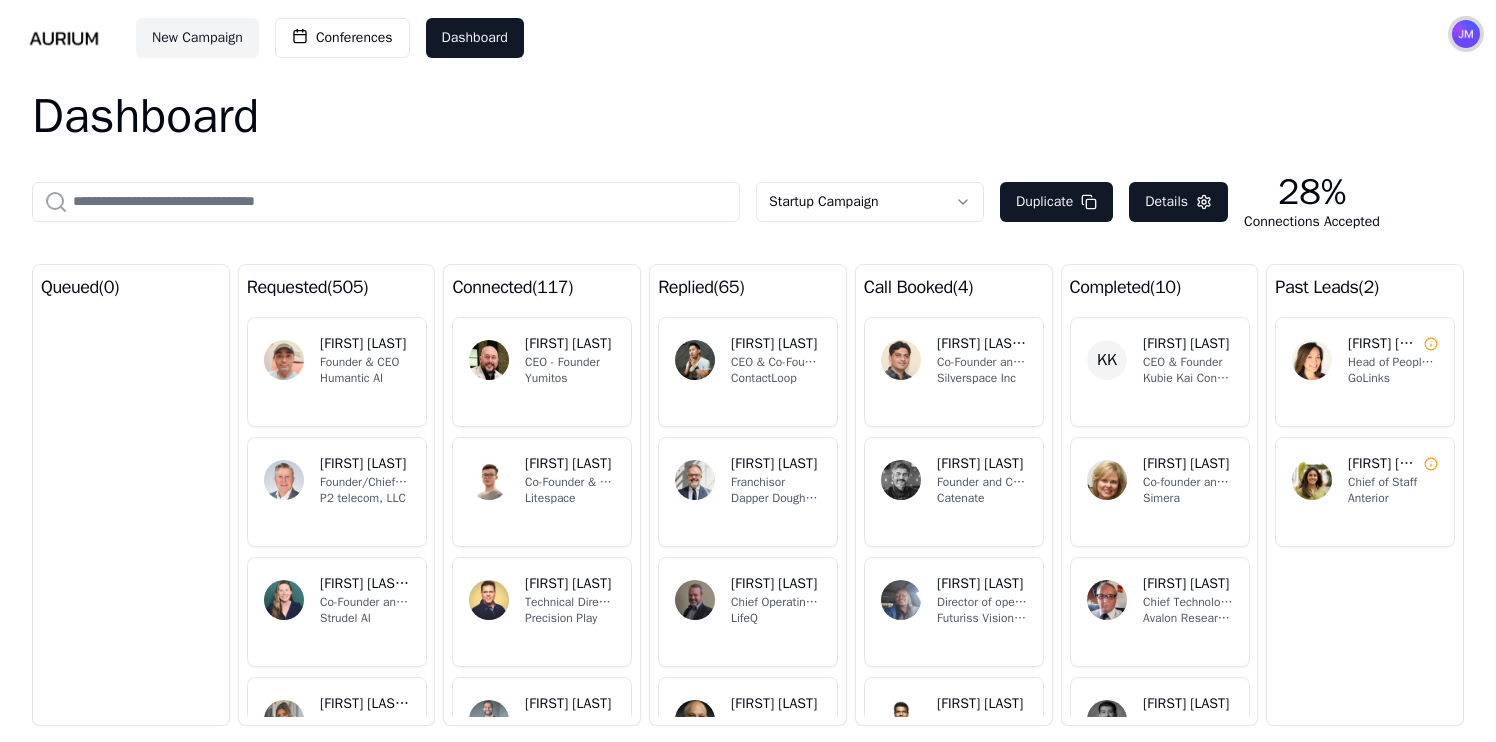 click at bounding box center [1466, 34] 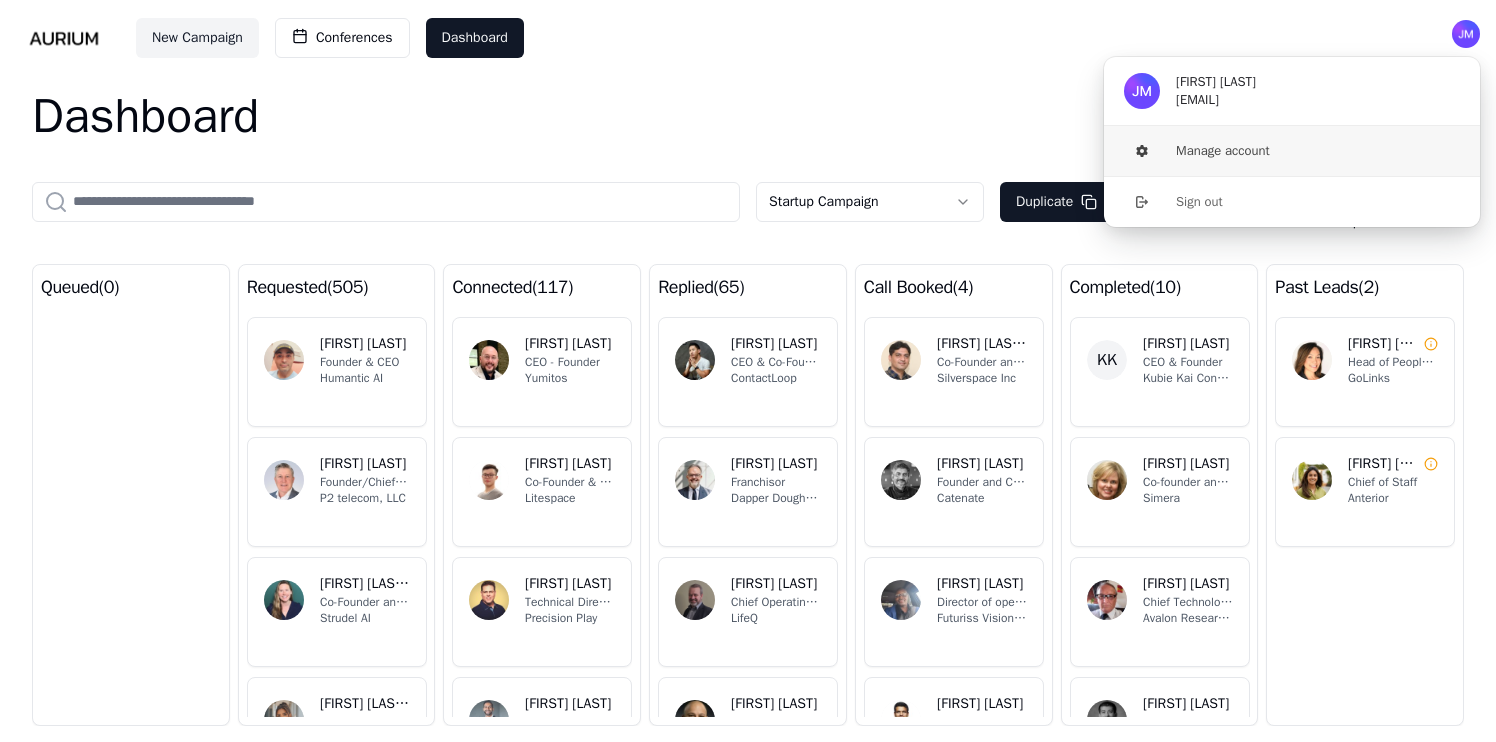 click on "Manage account" at bounding box center [1292, 151] 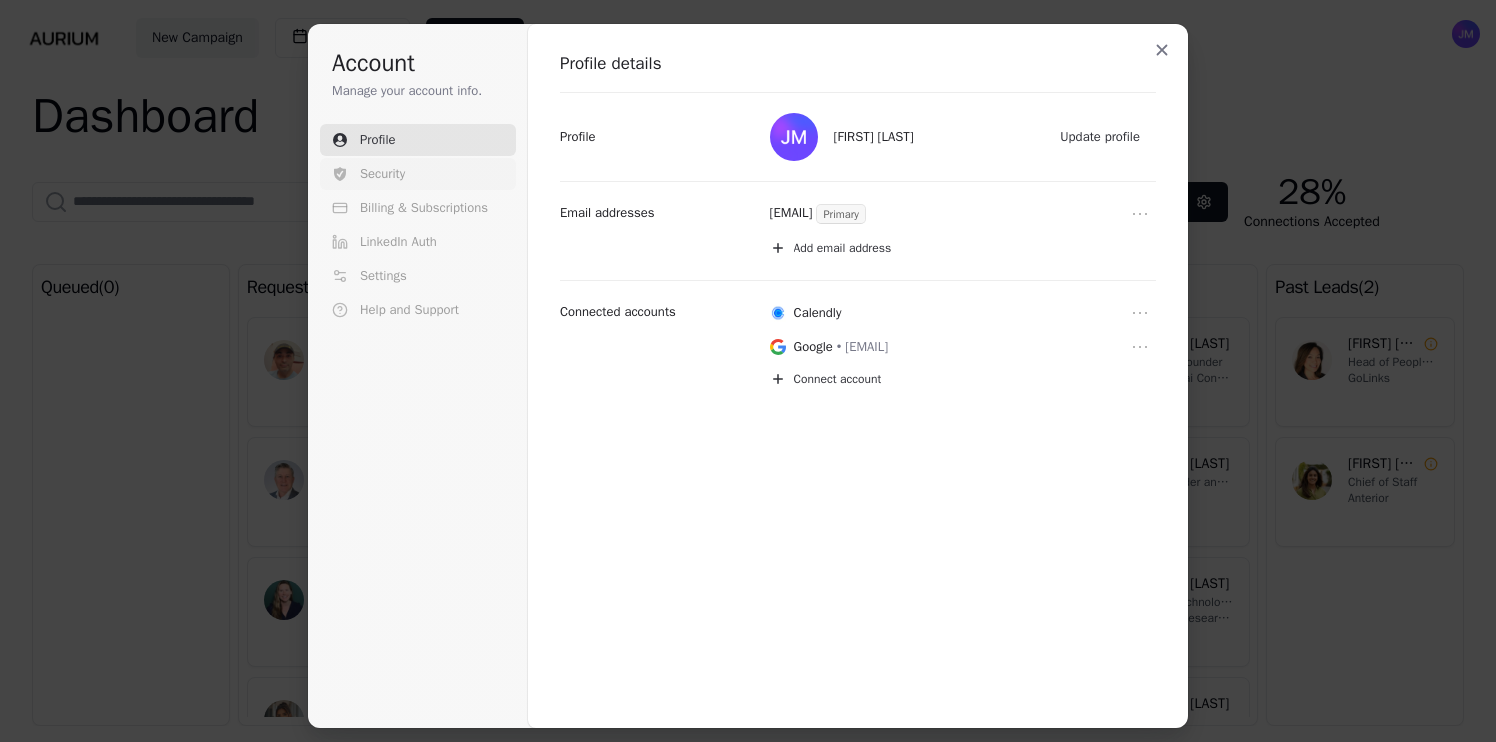 click on "Security" at bounding box center (382, 174) 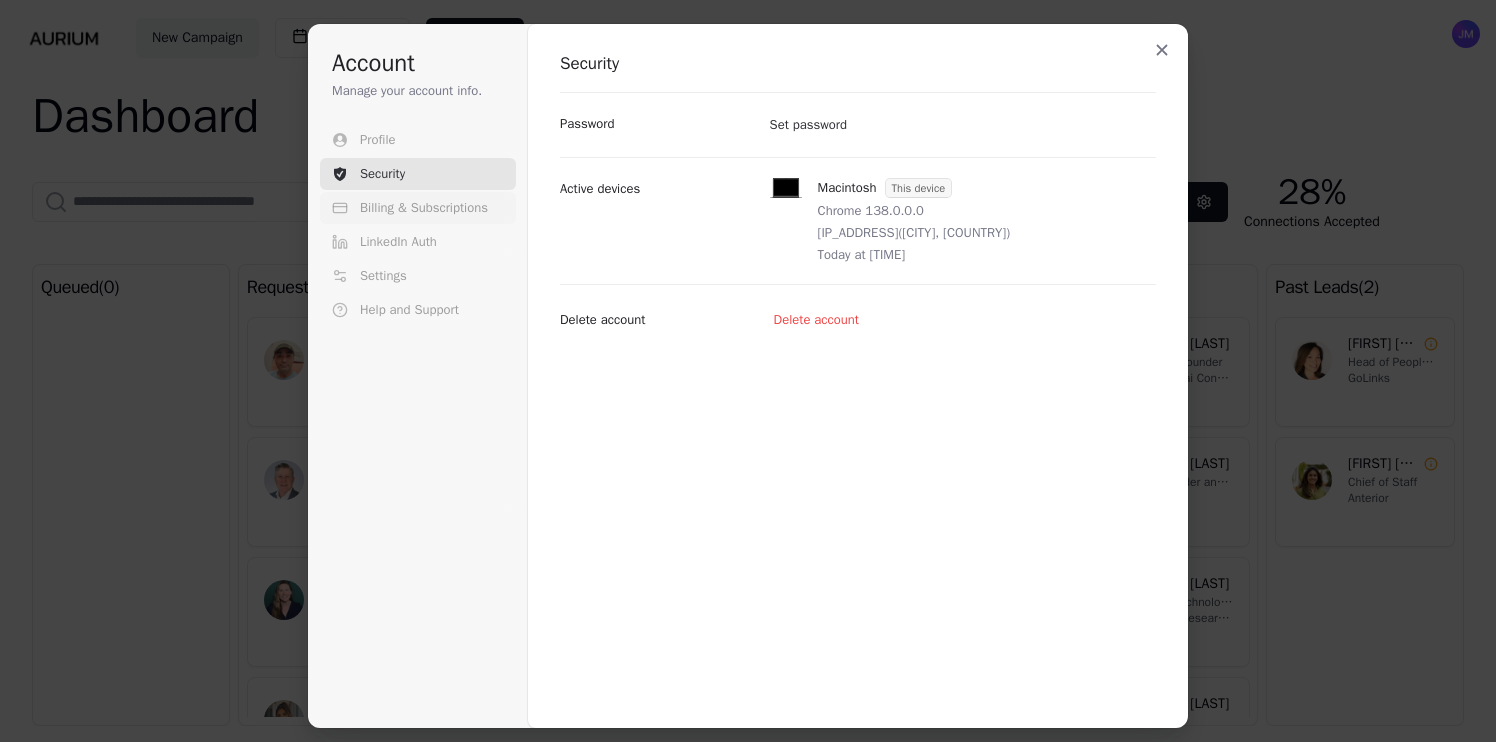 click on "Billing & Subscriptions" at bounding box center [424, 208] 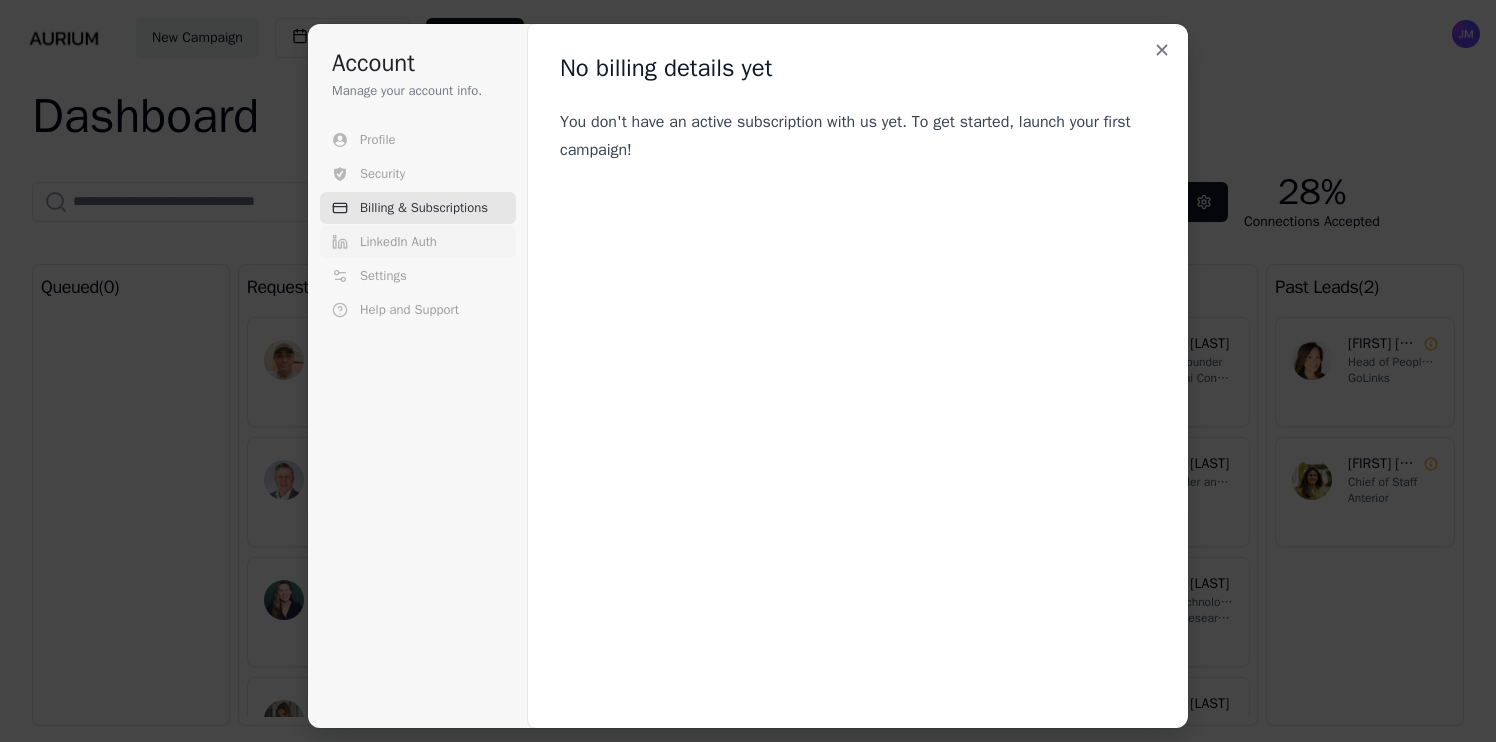 click on "LinkedIn Auth" at bounding box center [398, 242] 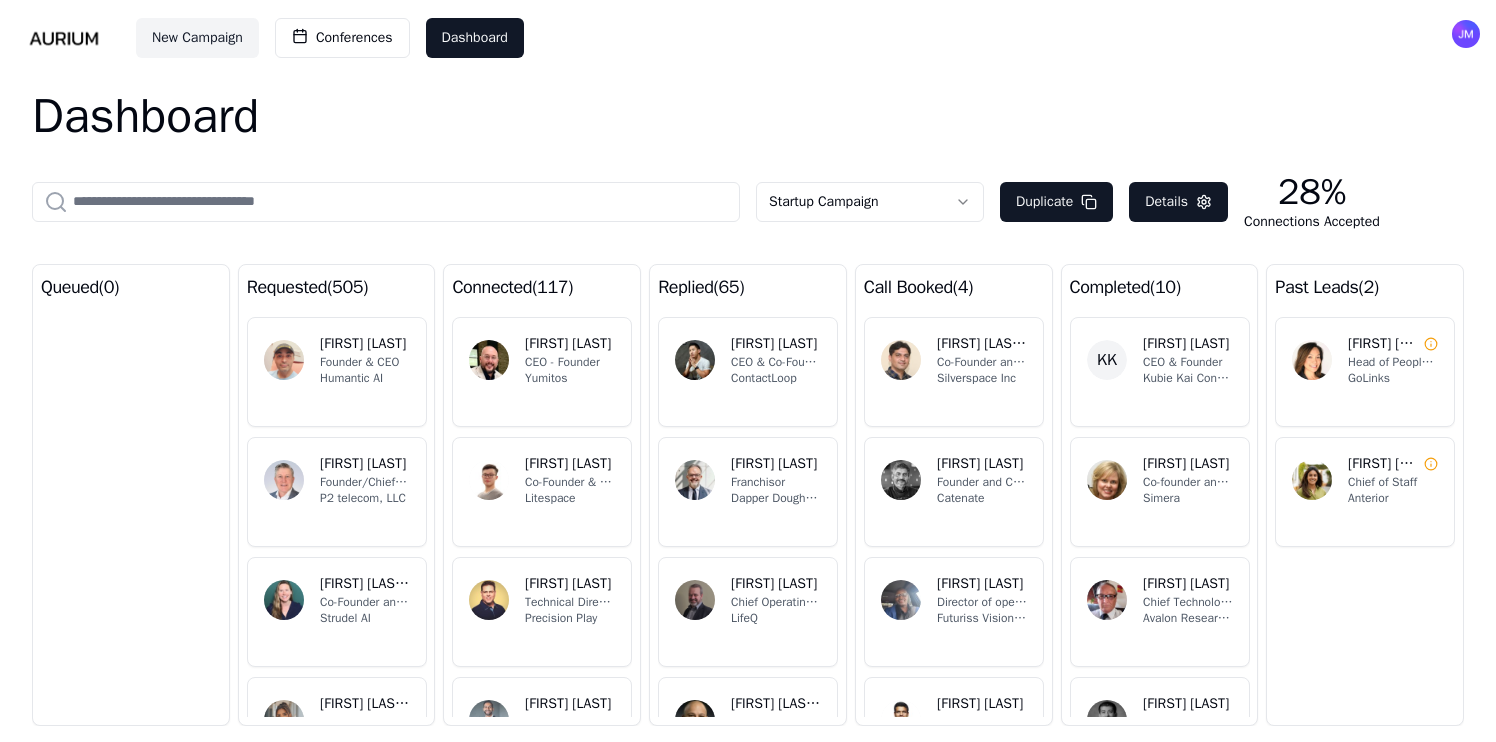 scroll, scrollTop: 0, scrollLeft: 0, axis: both 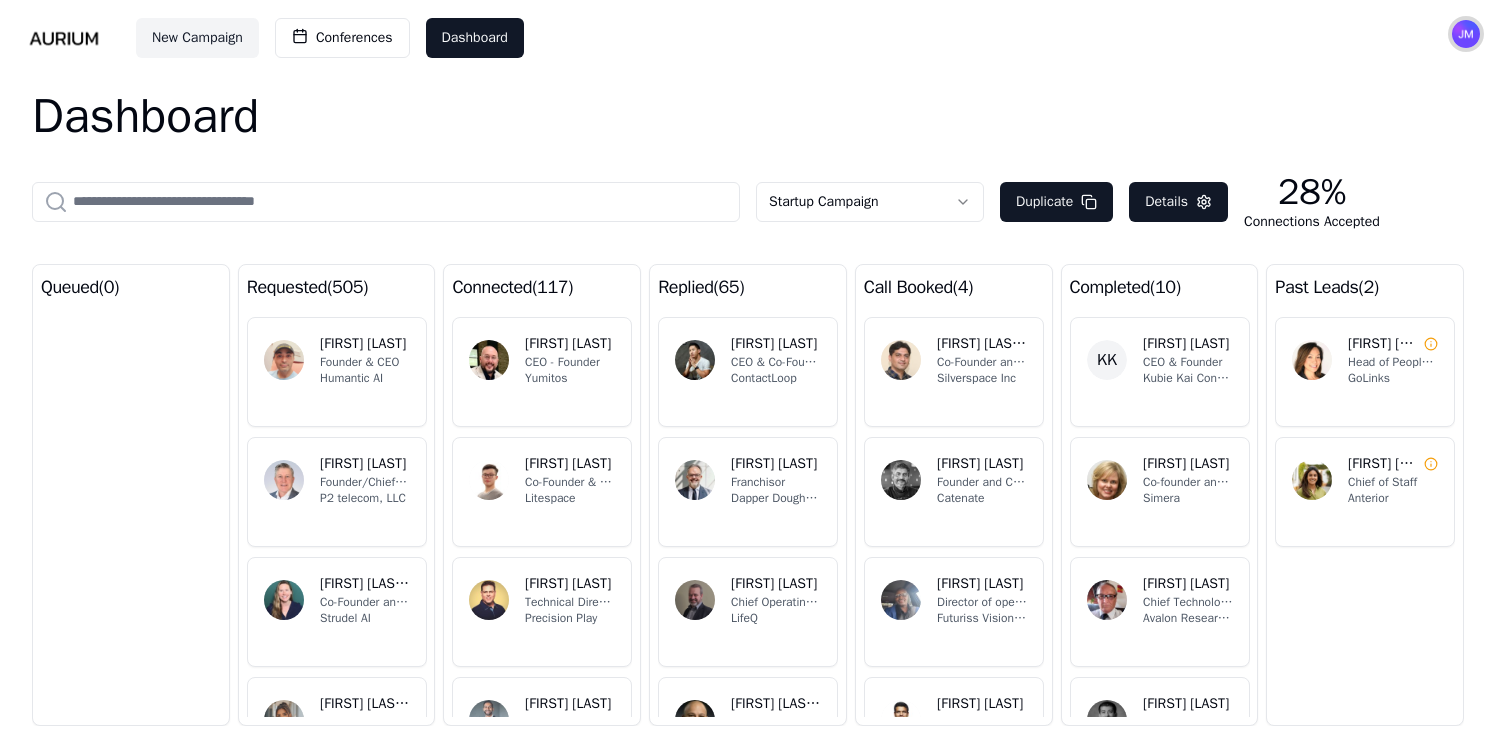 click at bounding box center (1466, 34) 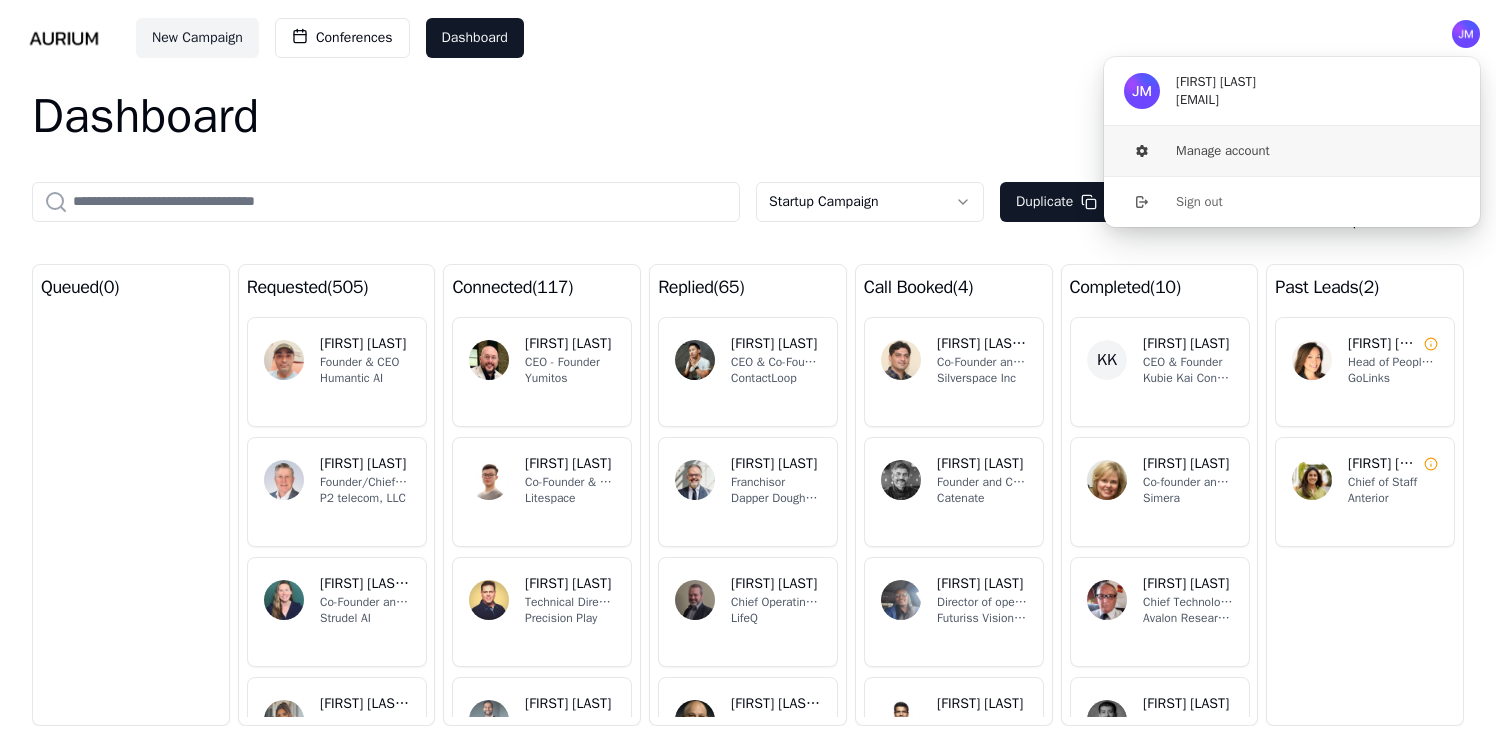 click on "Manage account" at bounding box center (1292, 151) 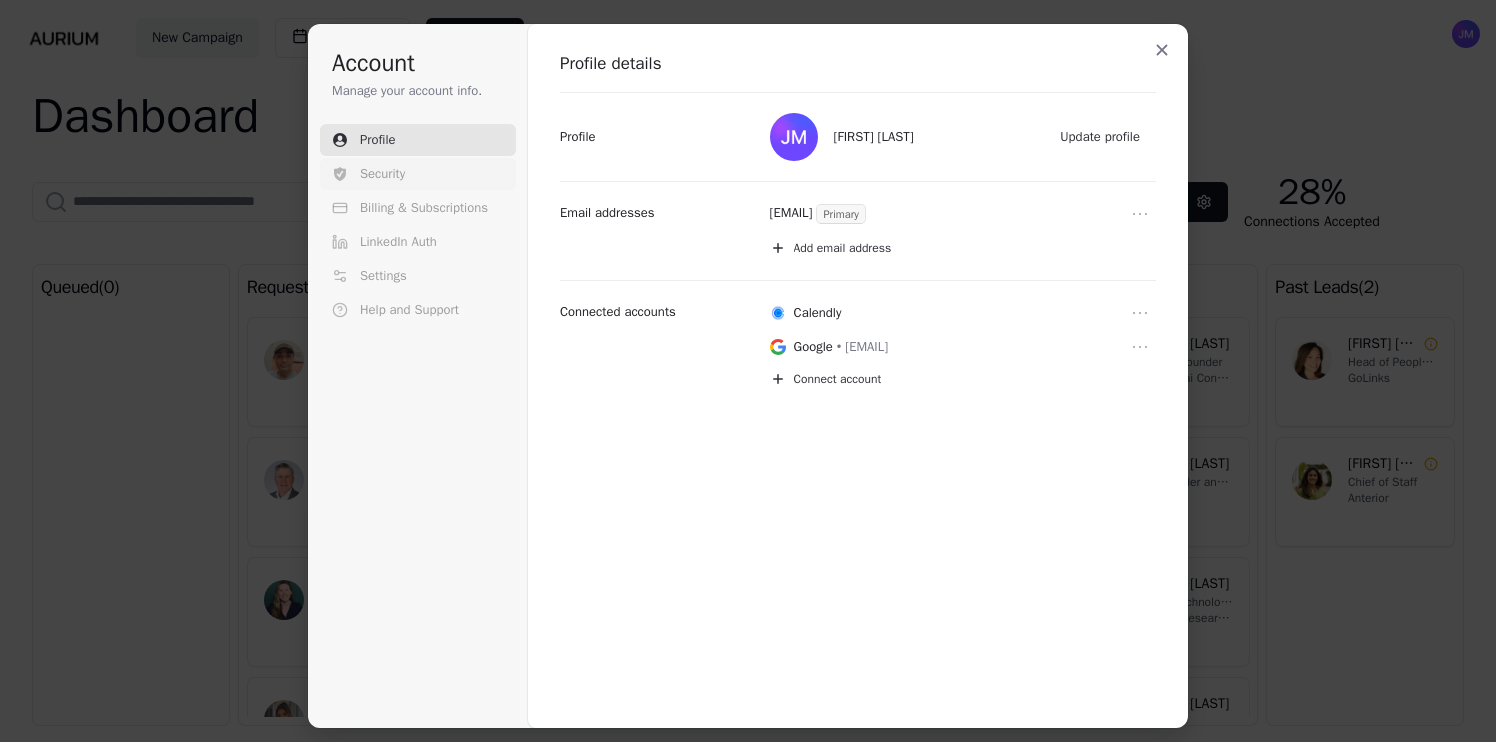 click on "Security" at bounding box center (382, 174) 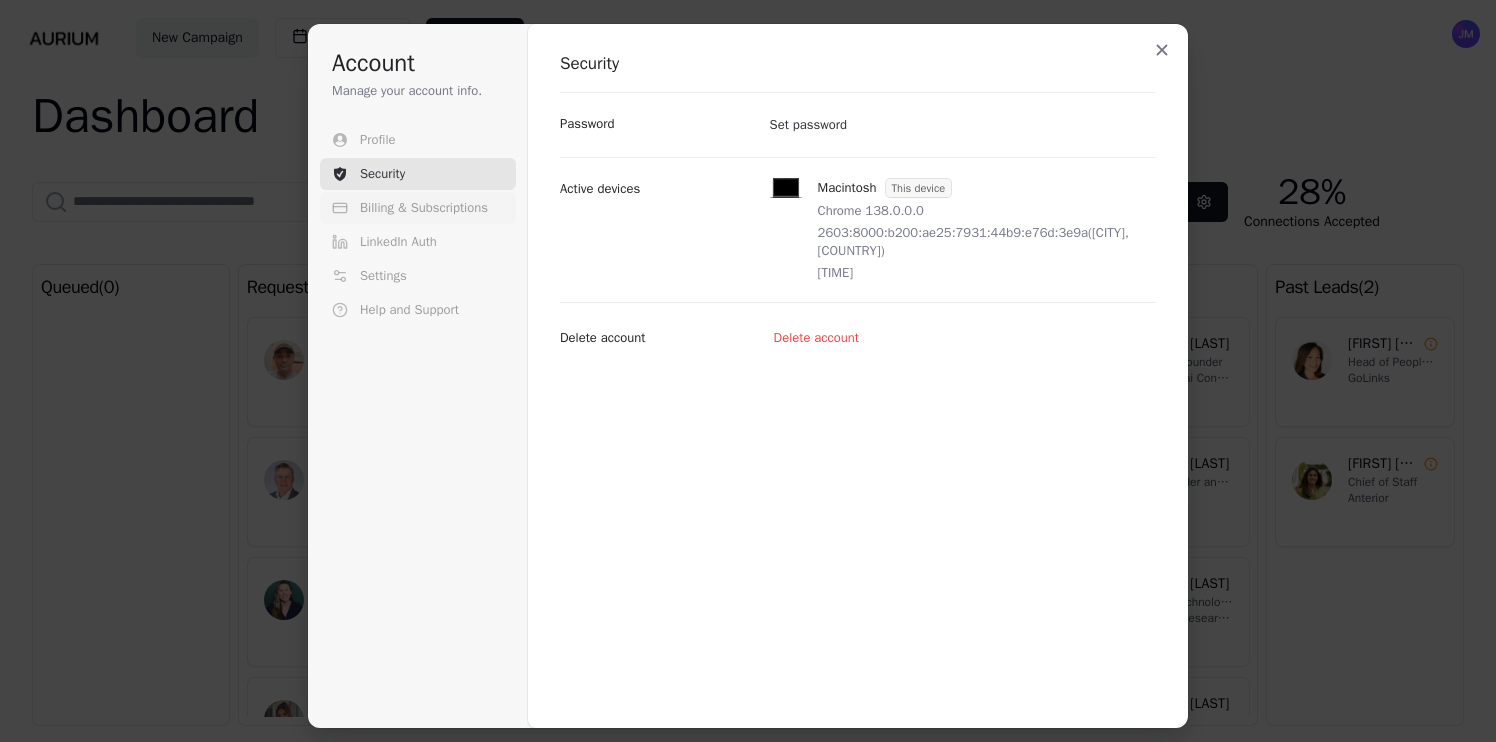 click on "Billing & Subscriptions" at bounding box center [424, 208] 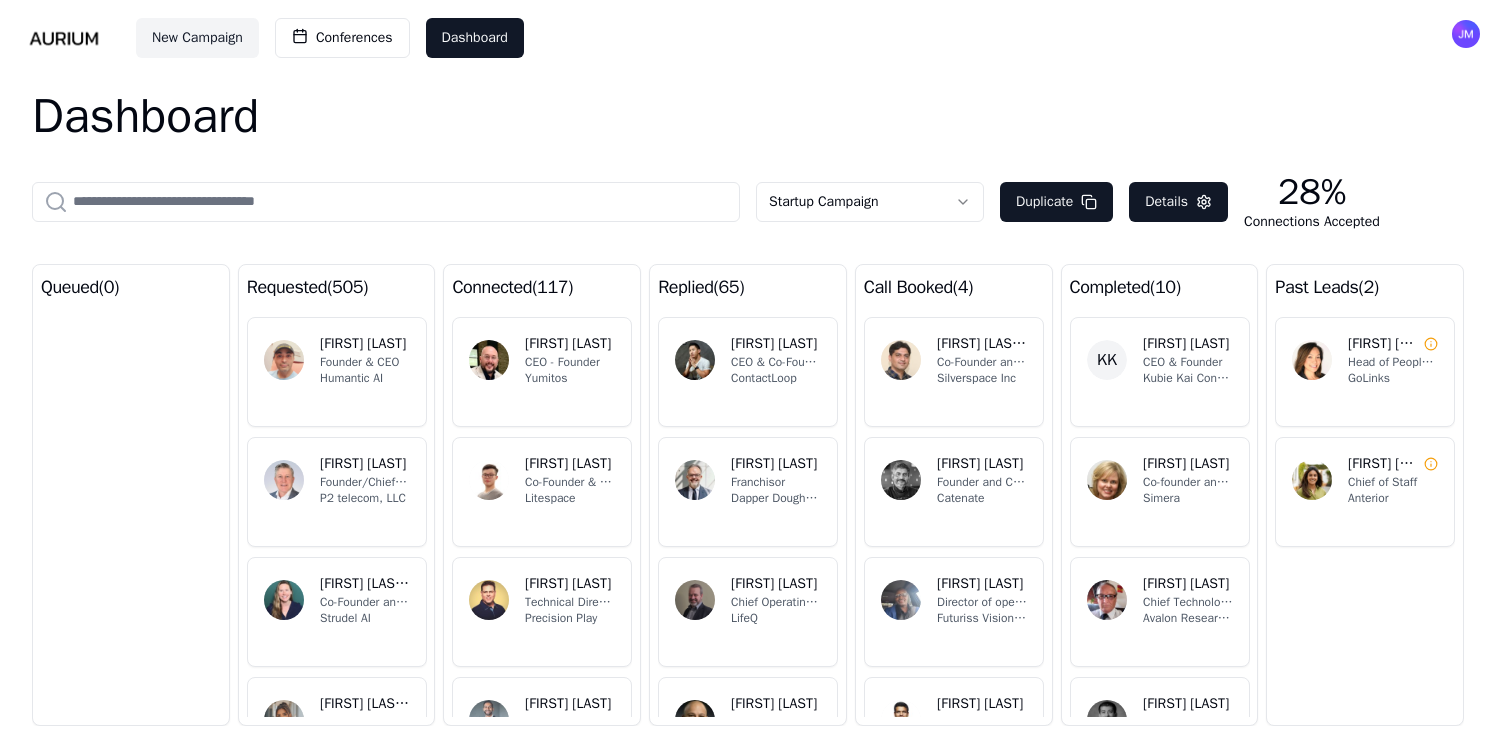 scroll, scrollTop: 0, scrollLeft: 0, axis: both 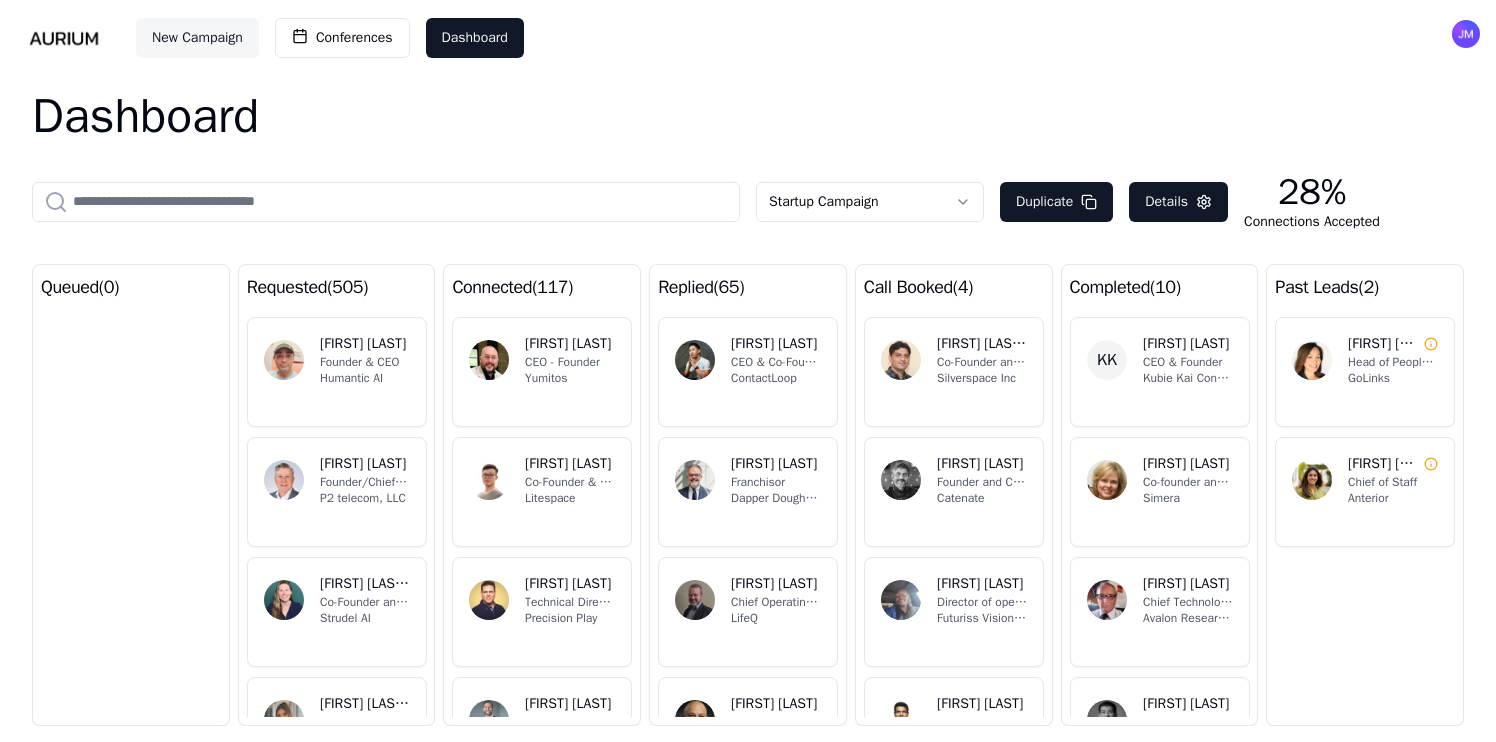 click on "New Campaign" at bounding box center [197, 38] 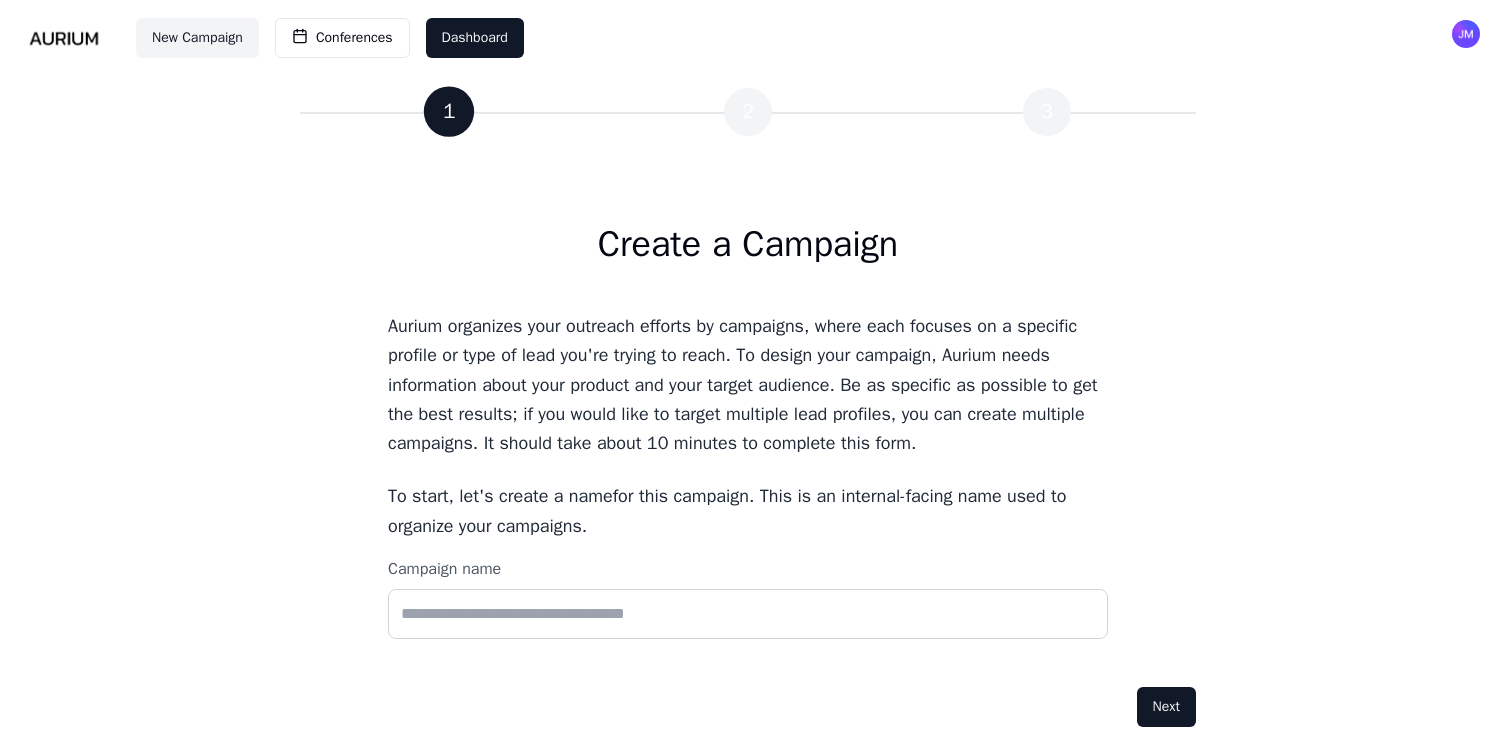 click at bounding box center (64, 38) 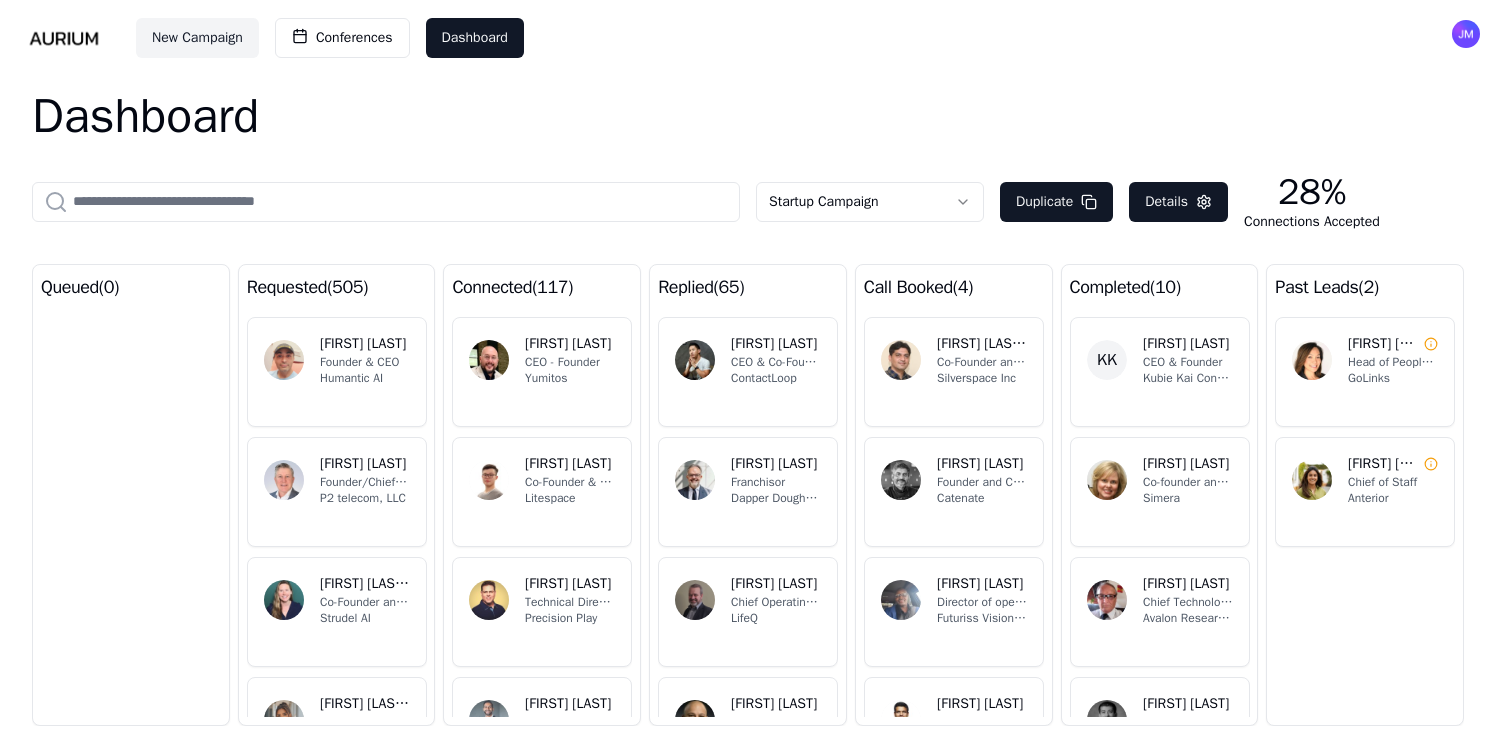 scroll, scrollTop: 80, scrollLeft: 0, axis: vertical 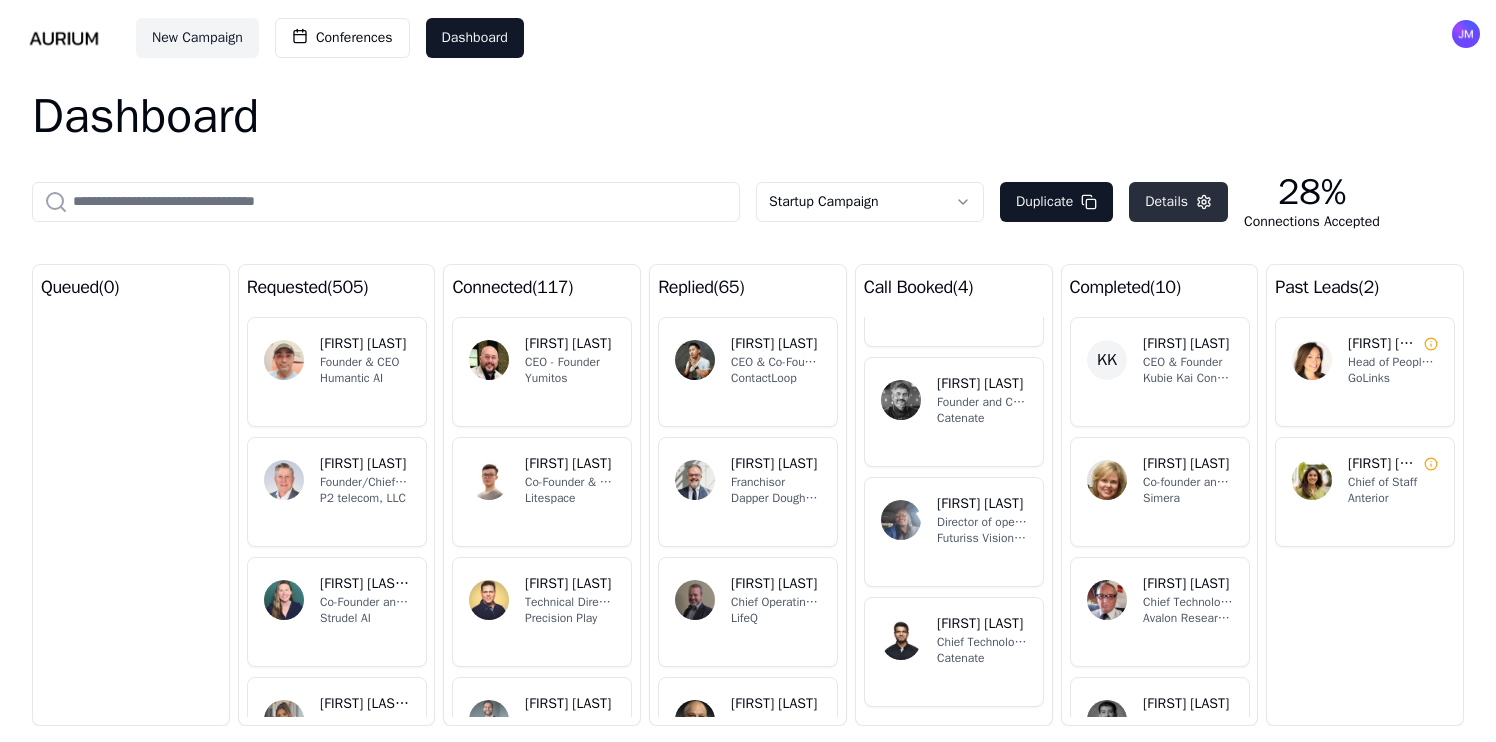 click 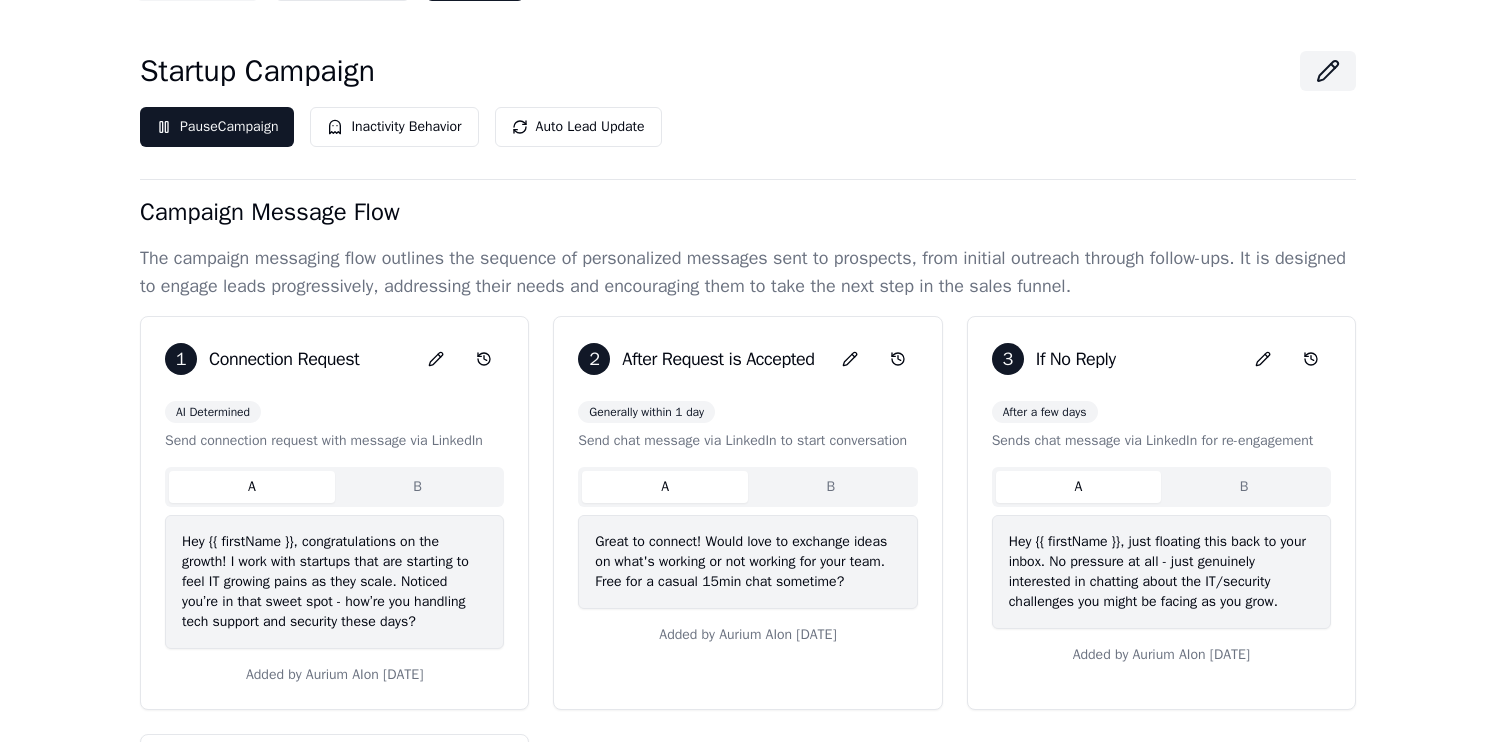 scroll, scrollTop: 86, scrollLeft: 0, axis: vertical 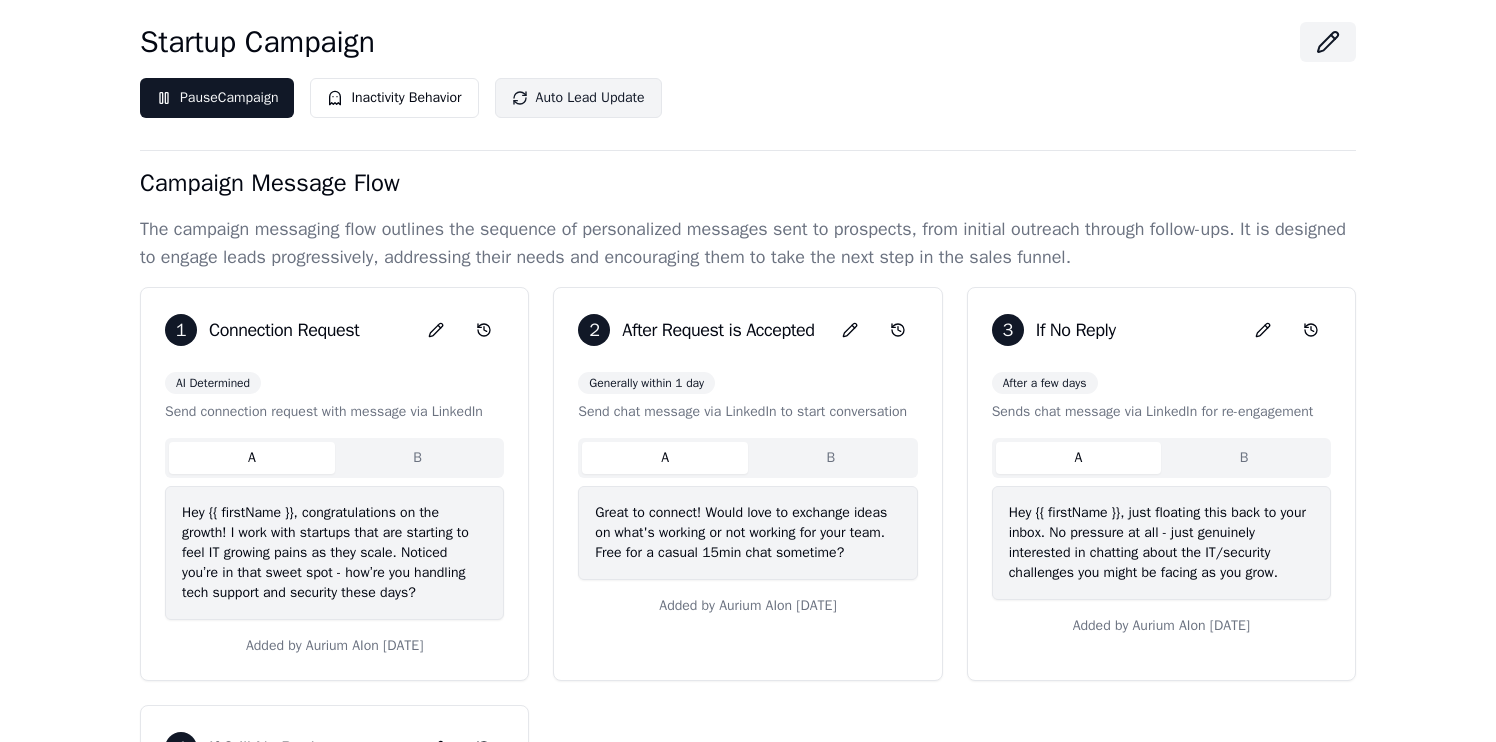 click on "Auto Lead Update" at bounding box center (578, 98) 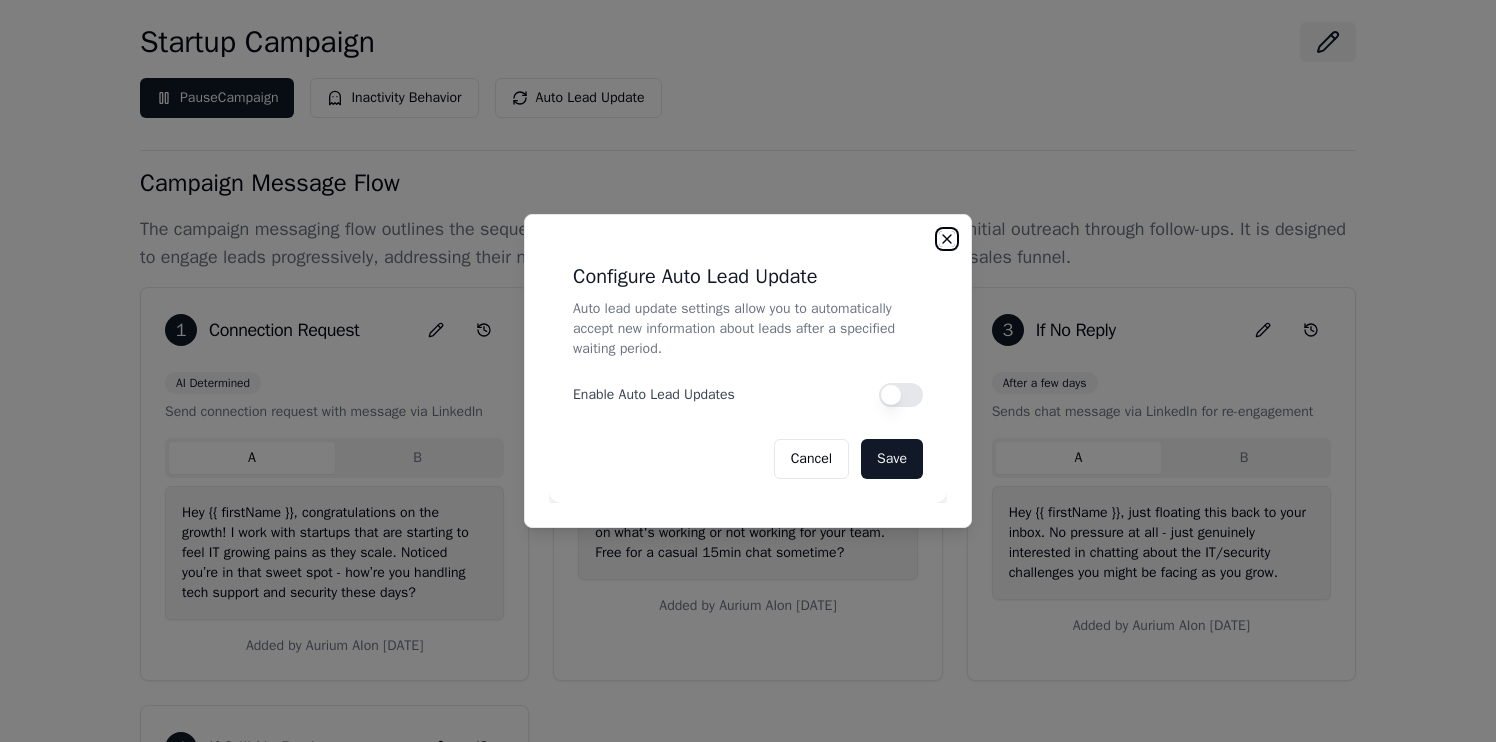click 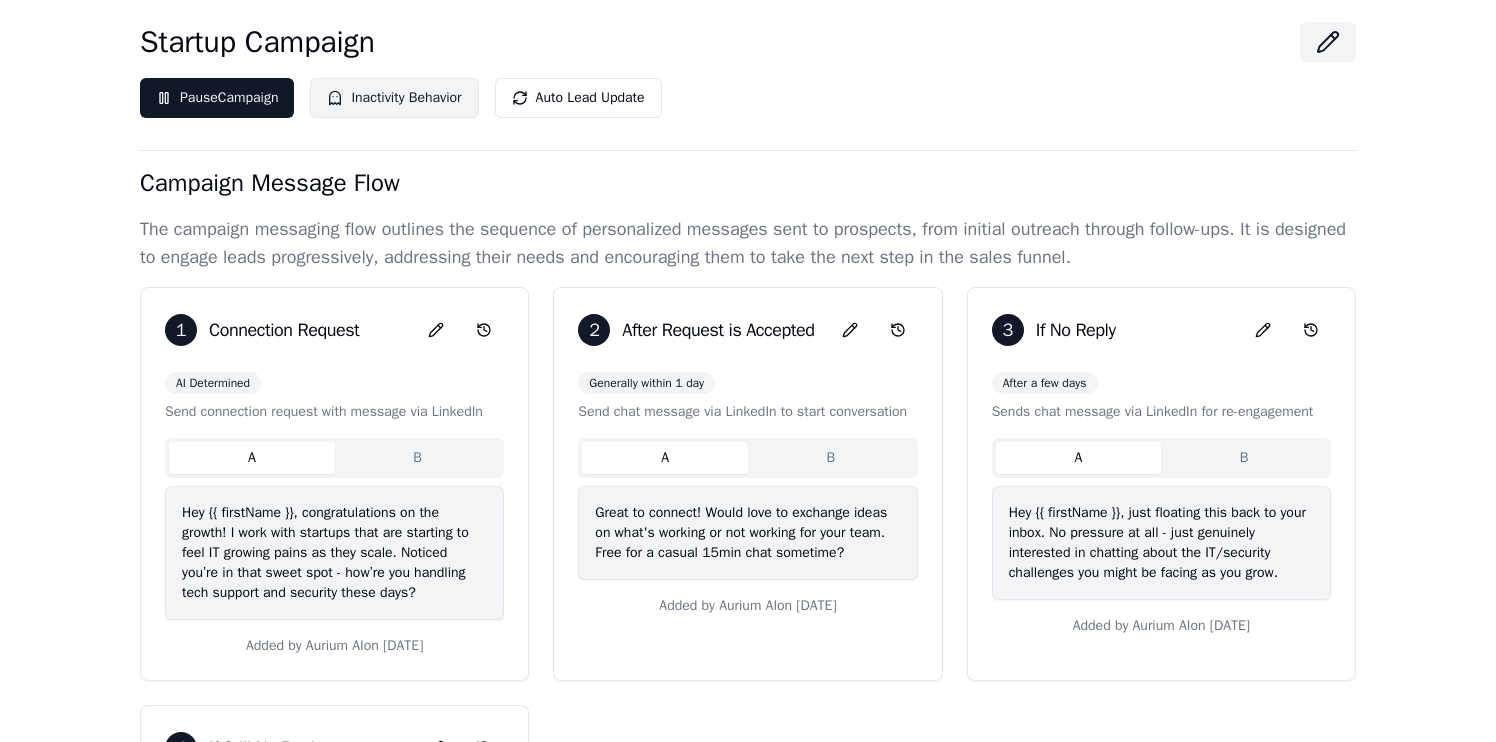 click on "Inactivity Behavior" at bounding box center (394, 98) 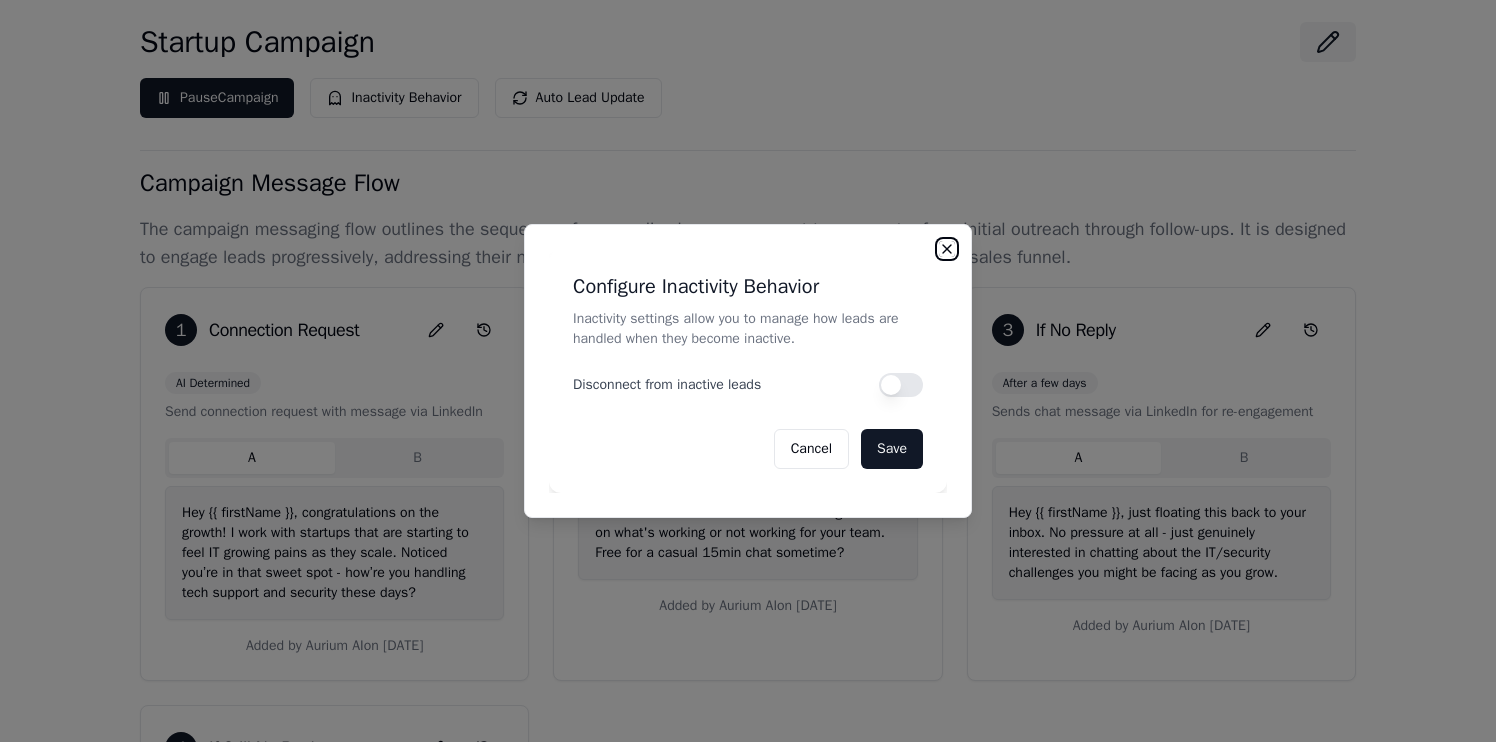 click 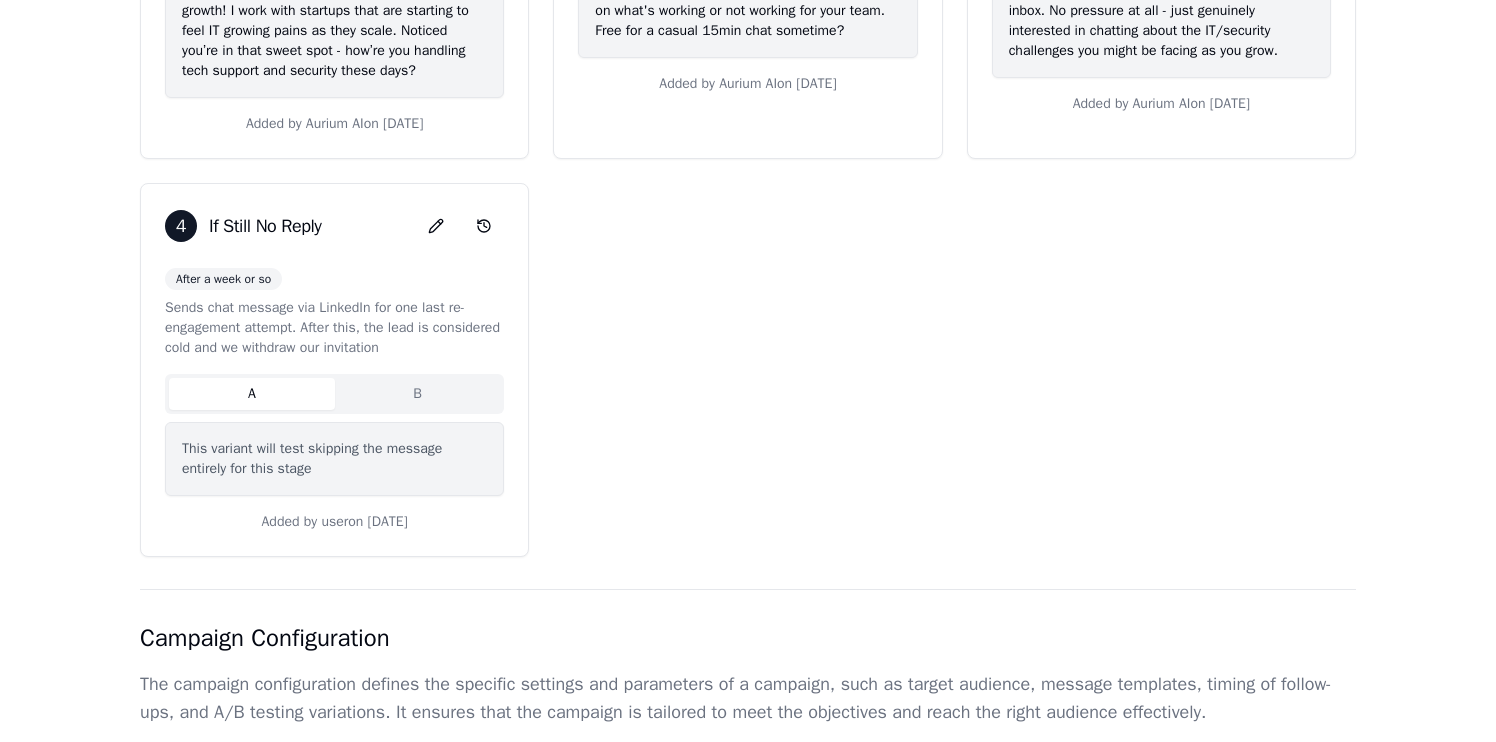 scroll, scrollTop: 426, scrollLeft: 0, axis: vertical 